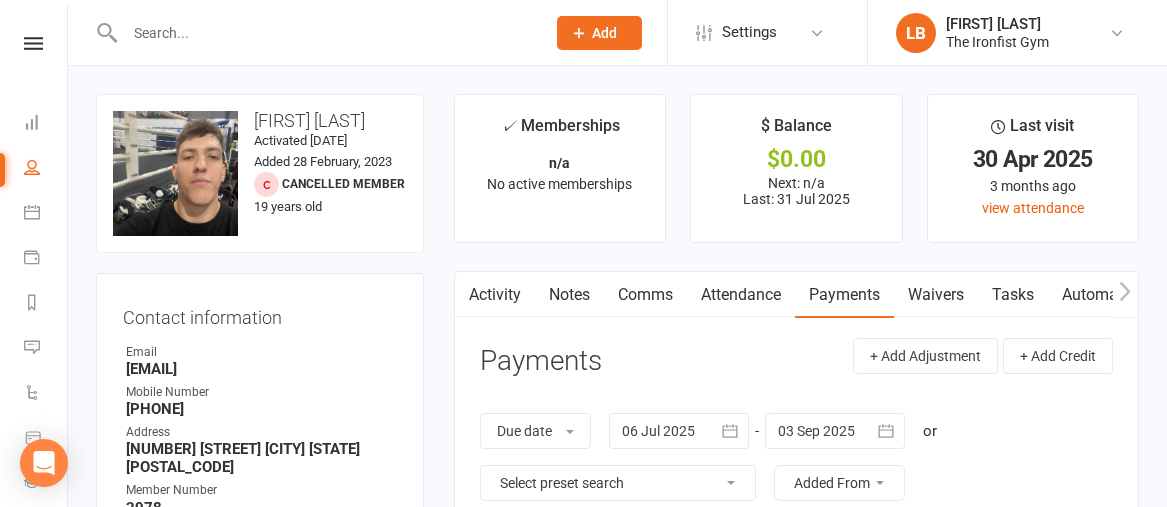 scroll, scrollTop: 0, scrollLeft: 0, axis: both 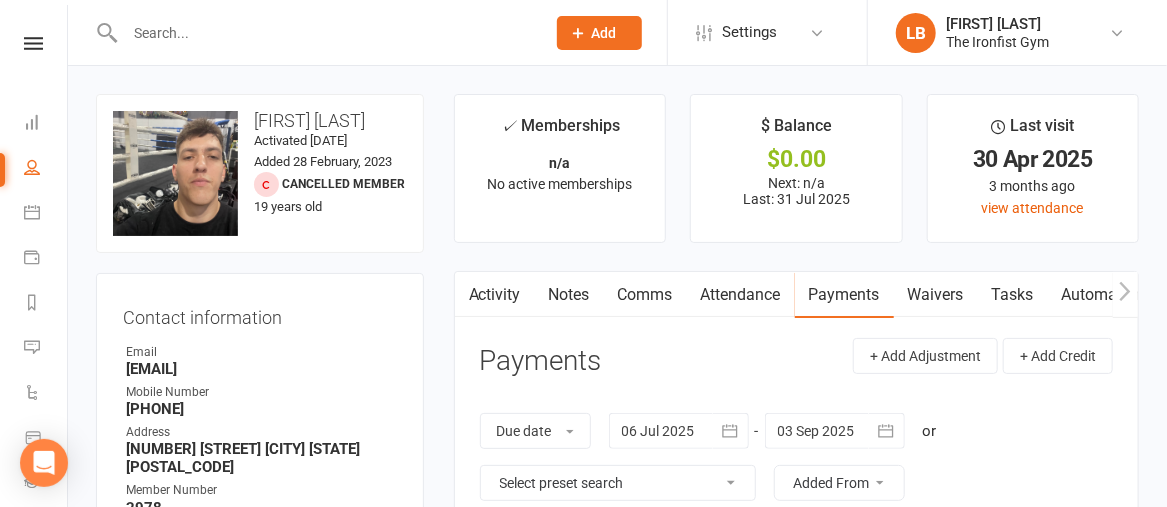 click at bounding box center [33, 43] 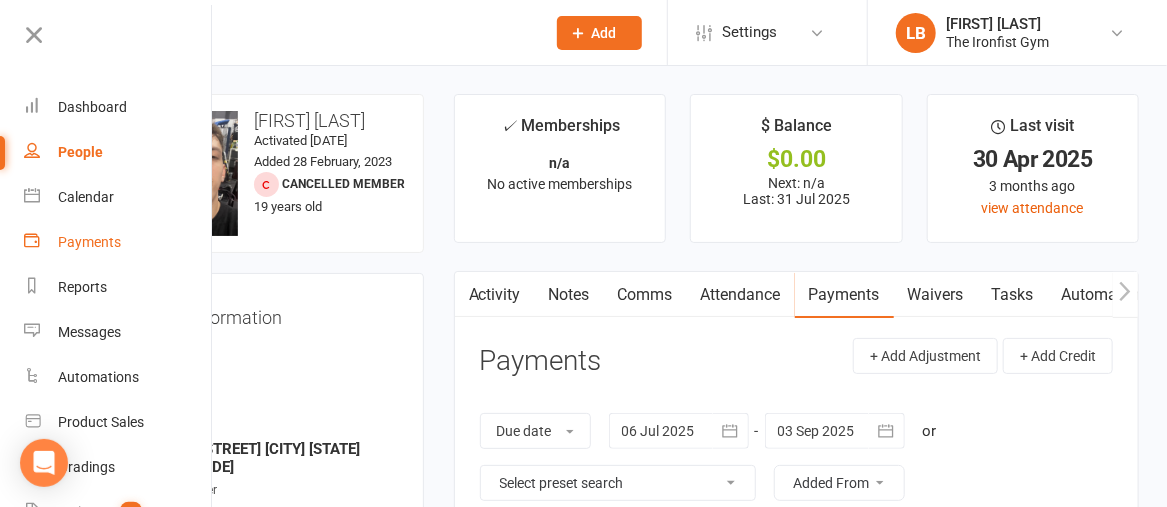 click on "Payments" at bounding box center (89, 242) 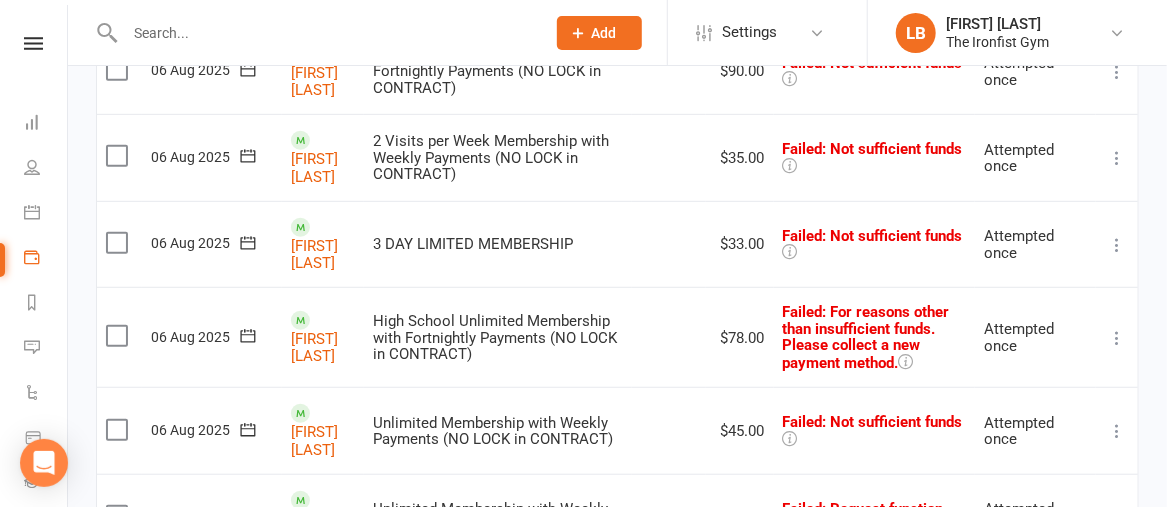 scroll, scrollTop: 385, scrollLeft: 0, axis: vertical 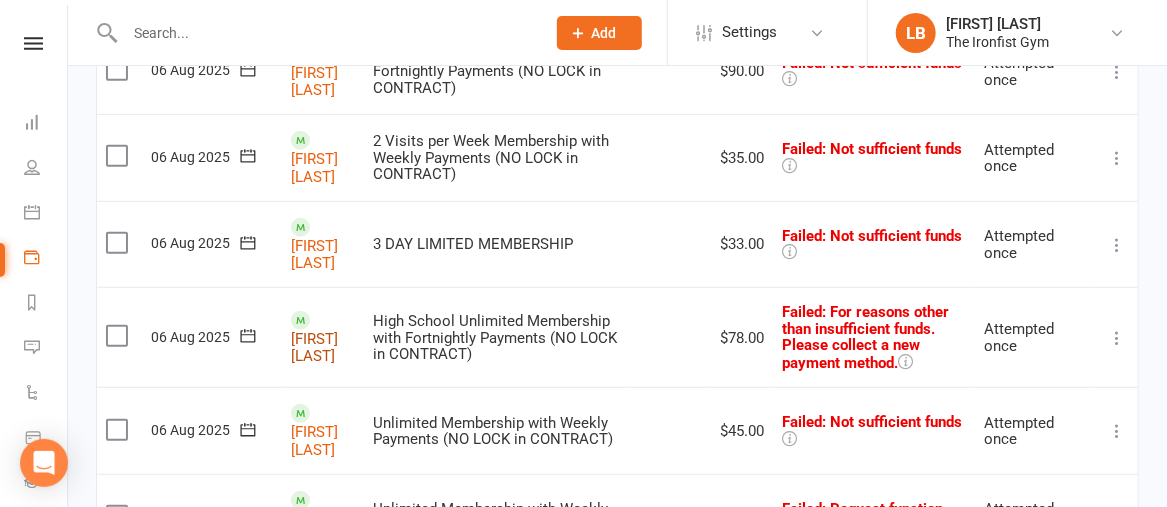 click on "[FIRST] [LAST]" at bounding box center [314, 347] 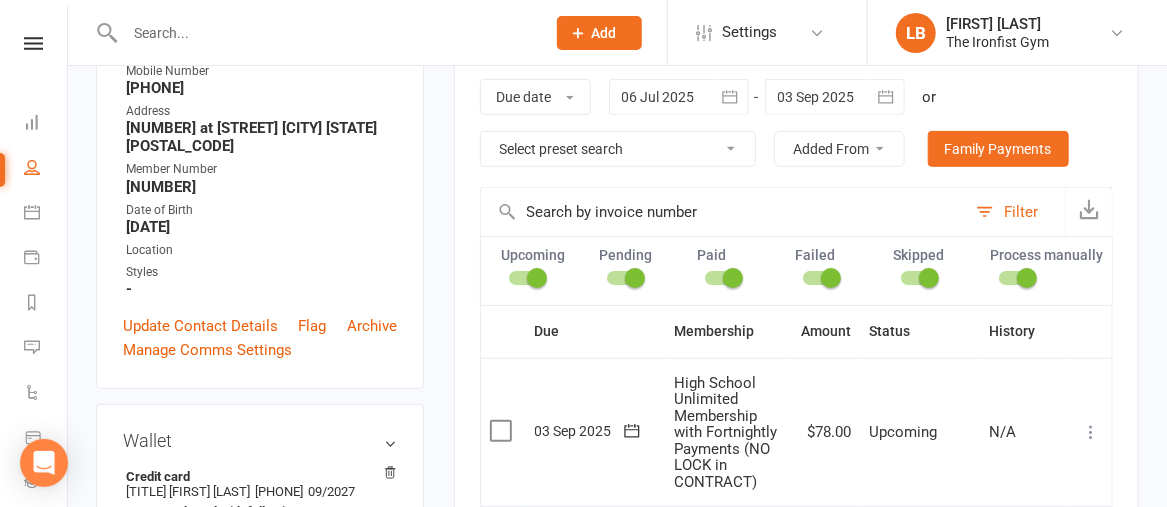 scroll, scrollTop: 73, scrollLeft: 0, axis: vertical 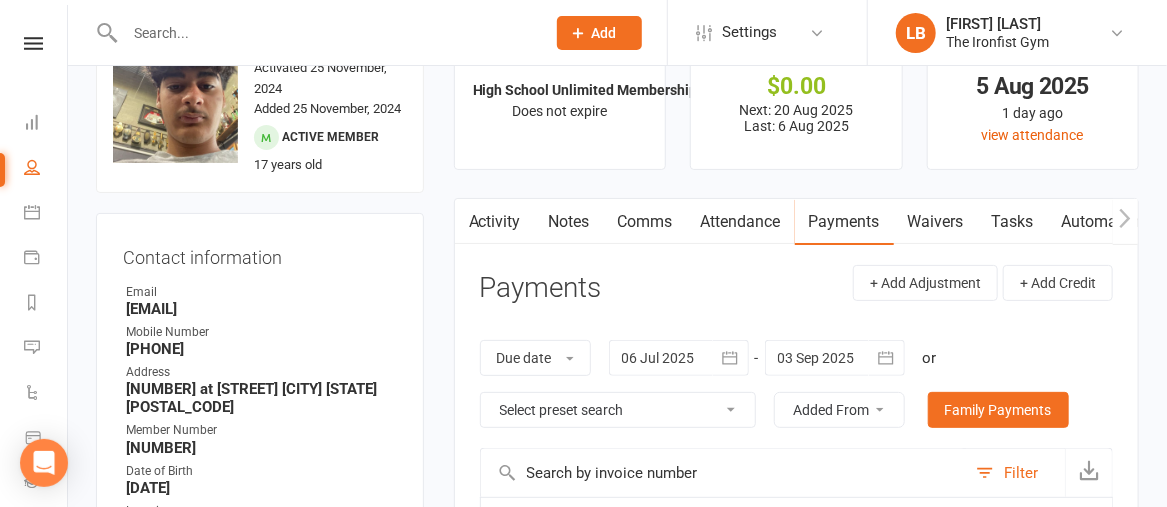 click on "Activity" at bounding box center [495, 222] 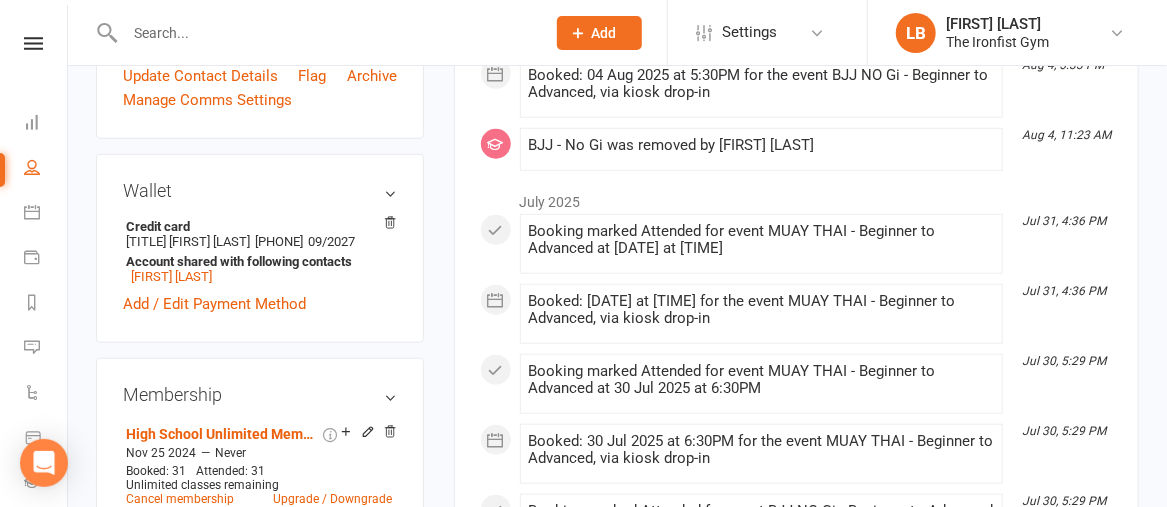 scroll, scrollTop: 555, scrollLeft: 0, axis: vertical 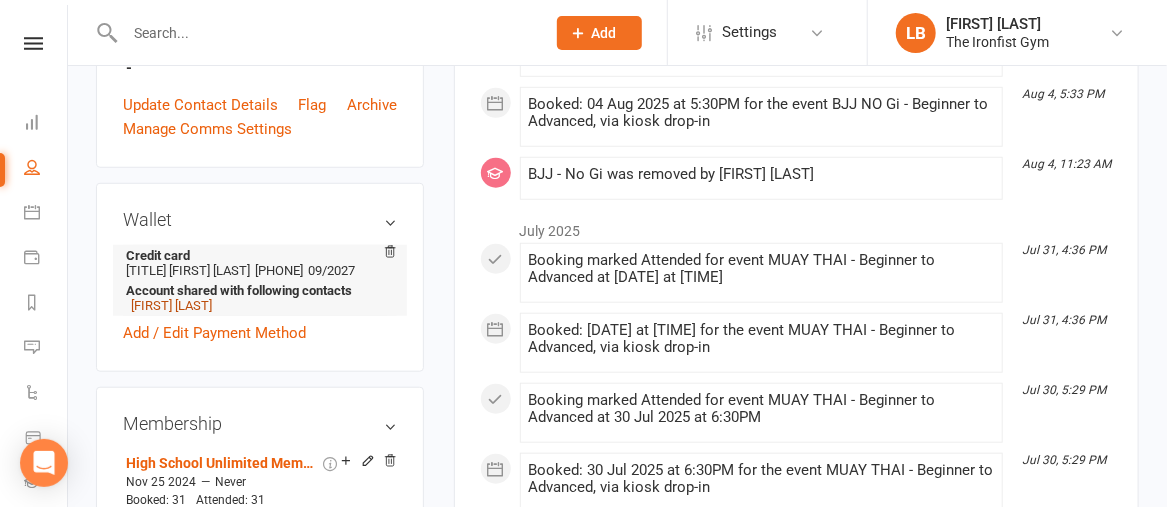 click on "[FIRST] [LAST]" at bounding box center (171, 305) 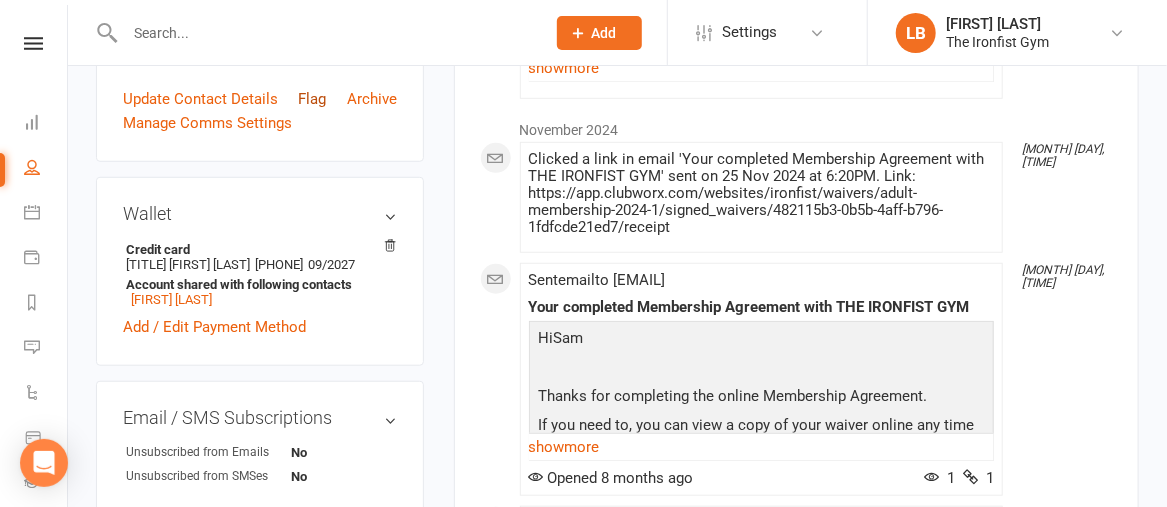 scroll, scrollTop: 510, scrollLeft: 0, axis: vertical 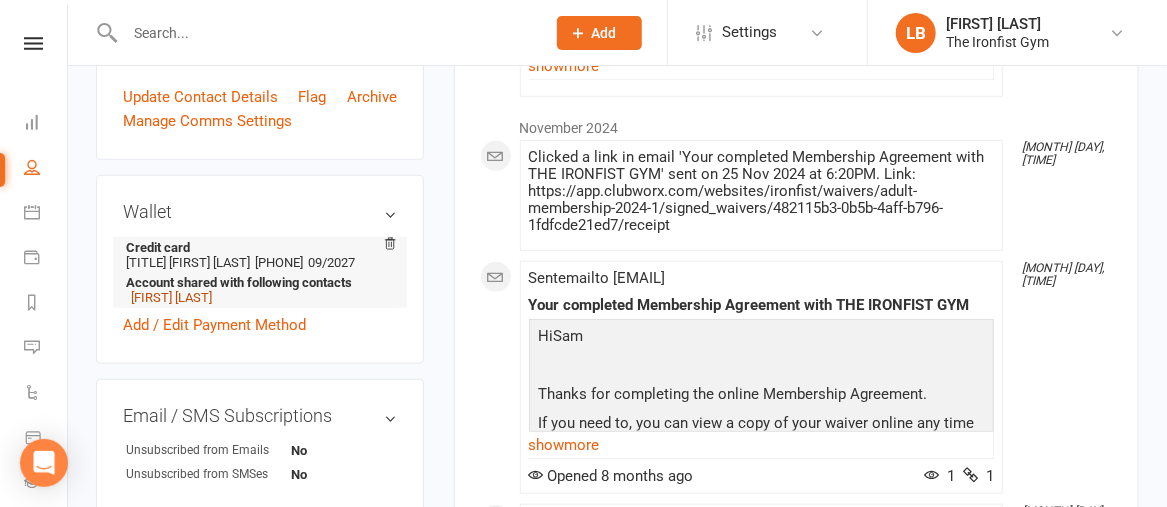 click on "[FIRST] [LAST]" at bounding box center [171, 297] 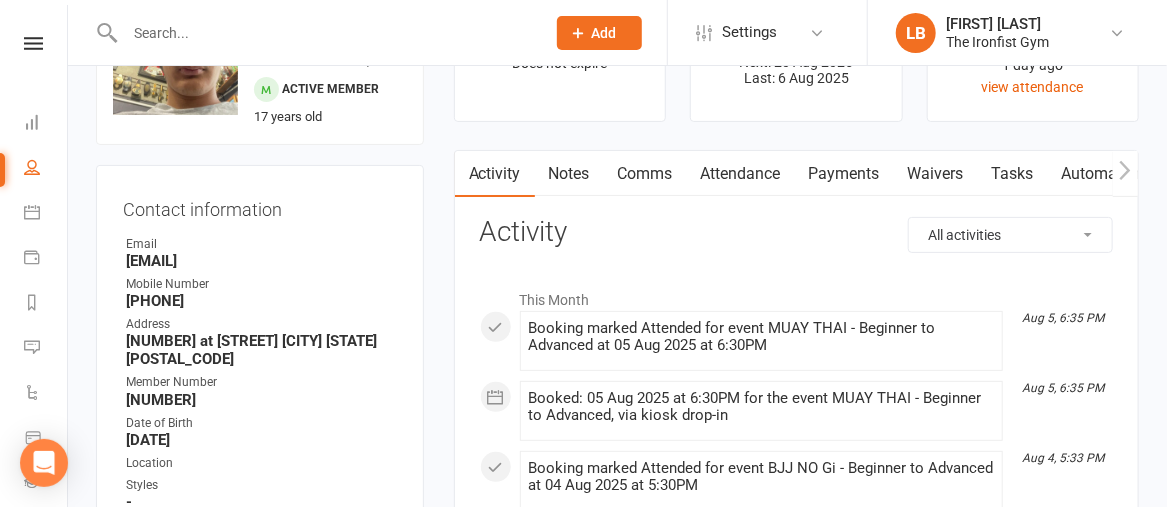 scroll, scrollTop: 120, scrollLeft: 0, axis: vertical 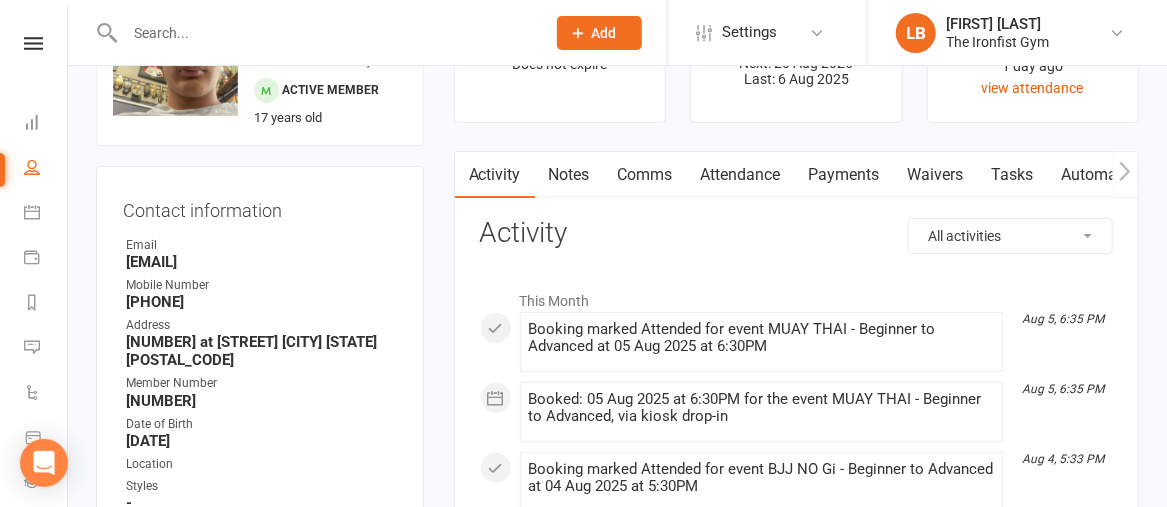 click on "Waivers" at bounding box center (936, 175) 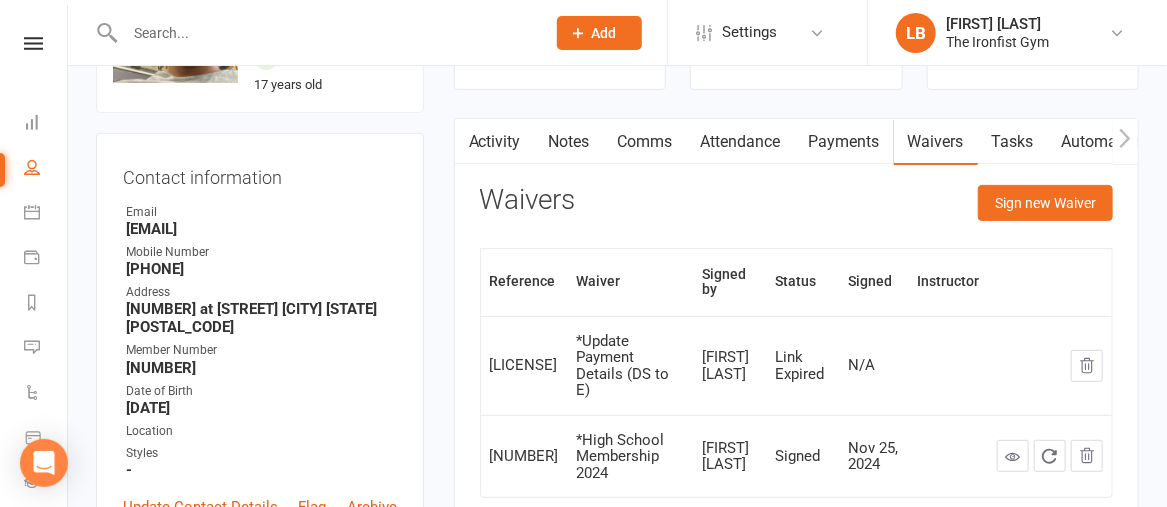 scroll, scrollTop: 153, scrollLeft: 0, axis: vertical 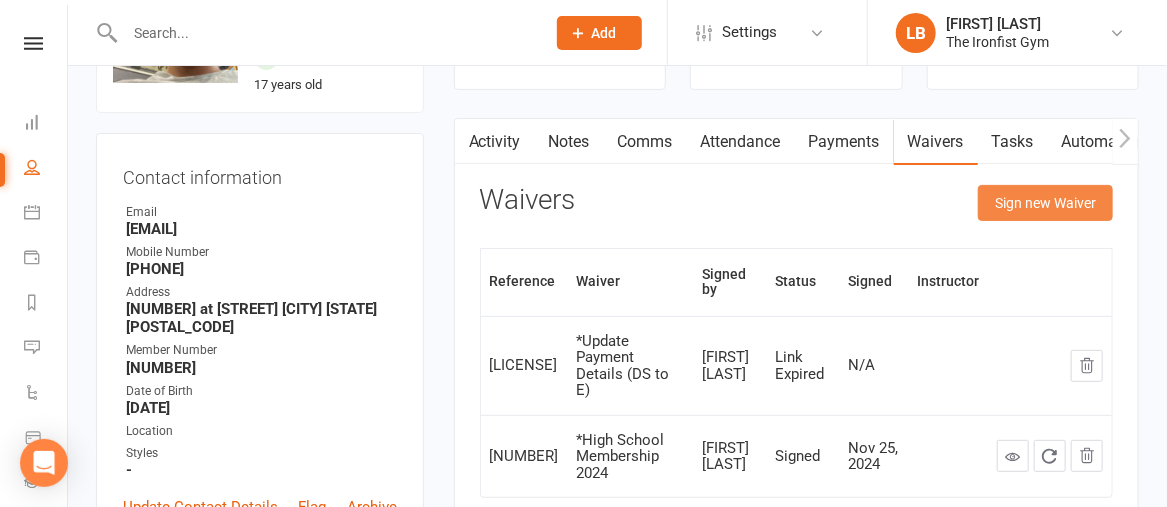 click on "Sign new Waiver" at bounding box center [1045, 203] 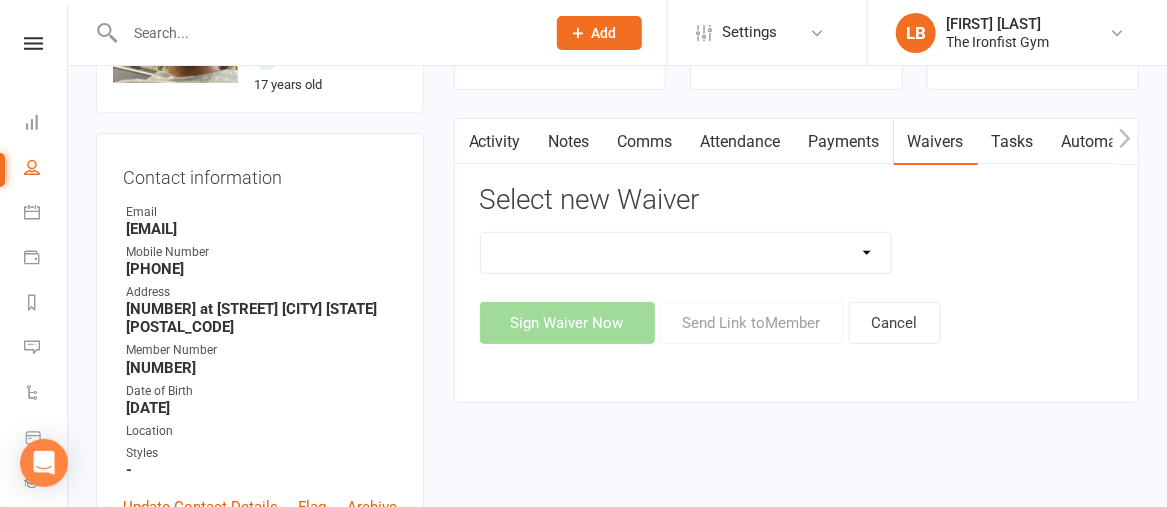 click on "2 Week Unlimited Trial Membership (2/24) 6 Month Membership Contract 3 Visit (Pif) 6 Month Membership Contract (Pif) *Adult Membership 2024 *Adult Membership 2024 (1Visit/Wk) *Adult Membership with 2 Week Trial Adults Membership Agreement Fortnightly (12/24) Adults Membership Agreement Weekly (12/24) Adults Unlimited Weekly (4/24) BJJ Rank Questionnaire - Please update your record! CURRENT Membership Agreement Template *High School Membership 2024 High School Membership Agreement Fortnightly (12/24) High School Membership Agreement Weekly (12/24) High School Membership Agreement Weekly (4/24) *Highschool Membership with 2 Week Trial Junior Membership Agreement 2025 Junior Membership Agreement 2025 (1) Loyalty Membership Month to Month Membership Agreement (3M) 2023 Membership Agreement (3M) FIFO (2WK per Mth - 6M) PIF Membership Agreement (3M) PIF Membership Form (T 12) Membership Form (T 6) Membership Month to Month Prospect Waiver Student Waiver Update / Change Member Details Yearly Membership Contract" at bounding box center (686, 253) 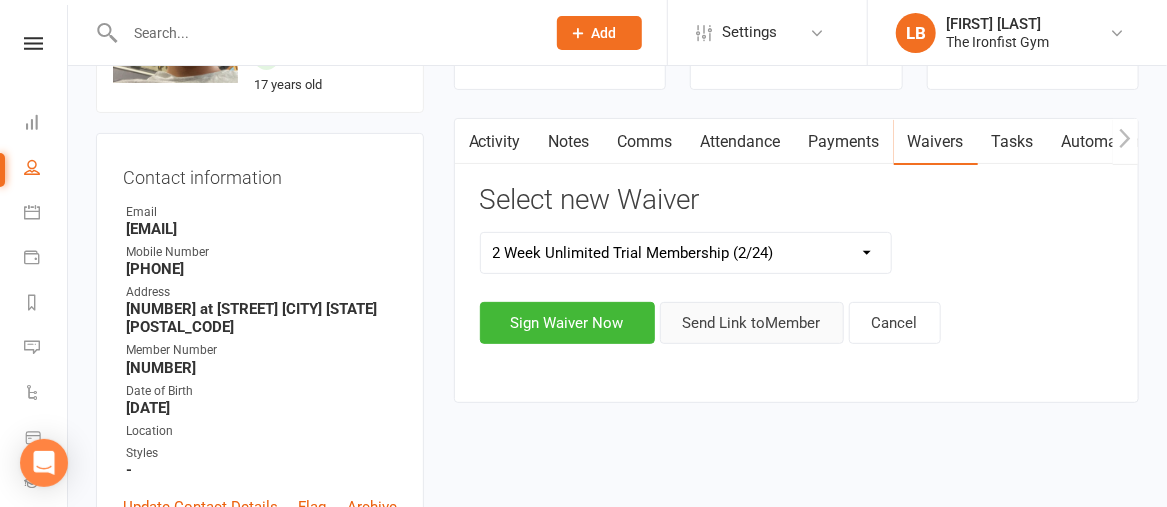 click on "Send Link to  Member" at bounding box center (752, 323) 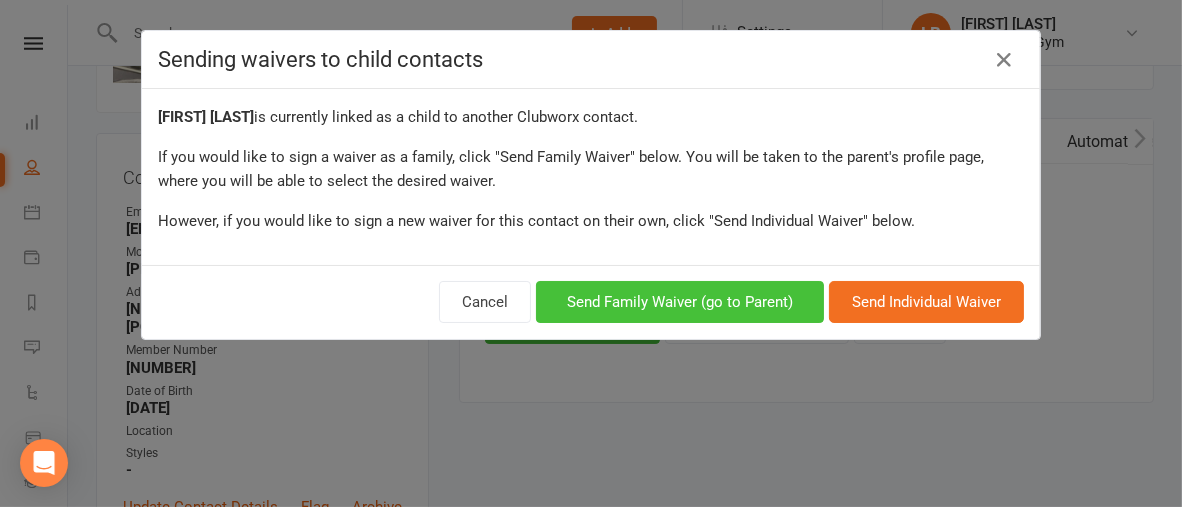click on "Send Family Waiver (go to Parent)" at bounding box center (680, 302) 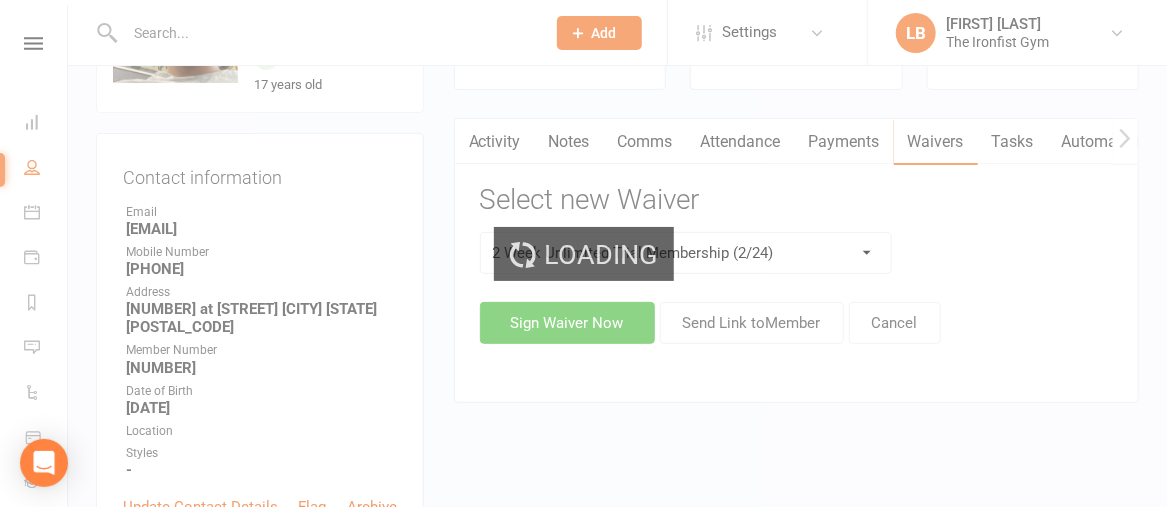 scroll, scrollTop: 0, scrollLeft: 0, axis: both 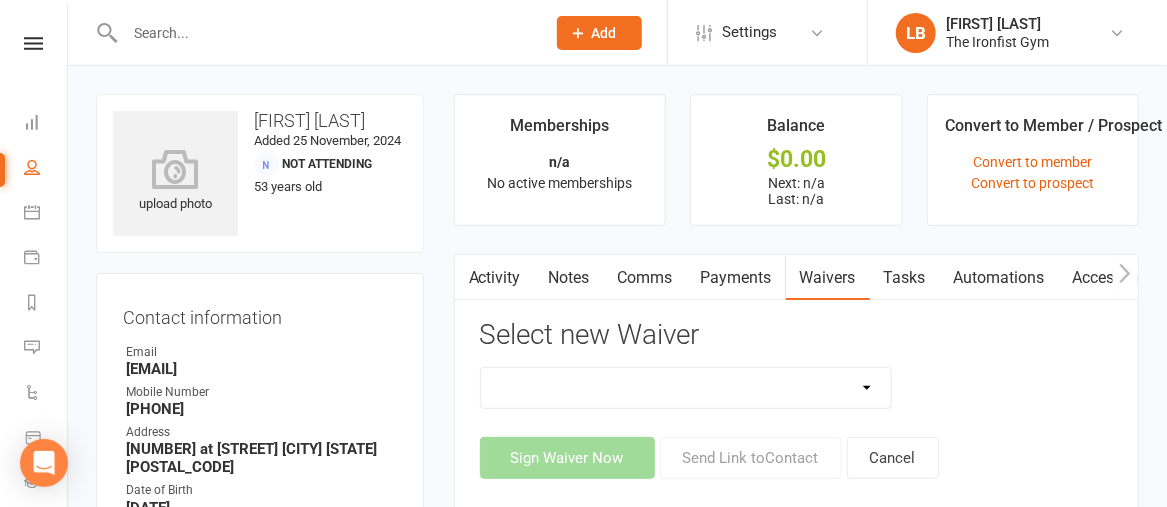click on "Comms" at bounding box center (645, 278) 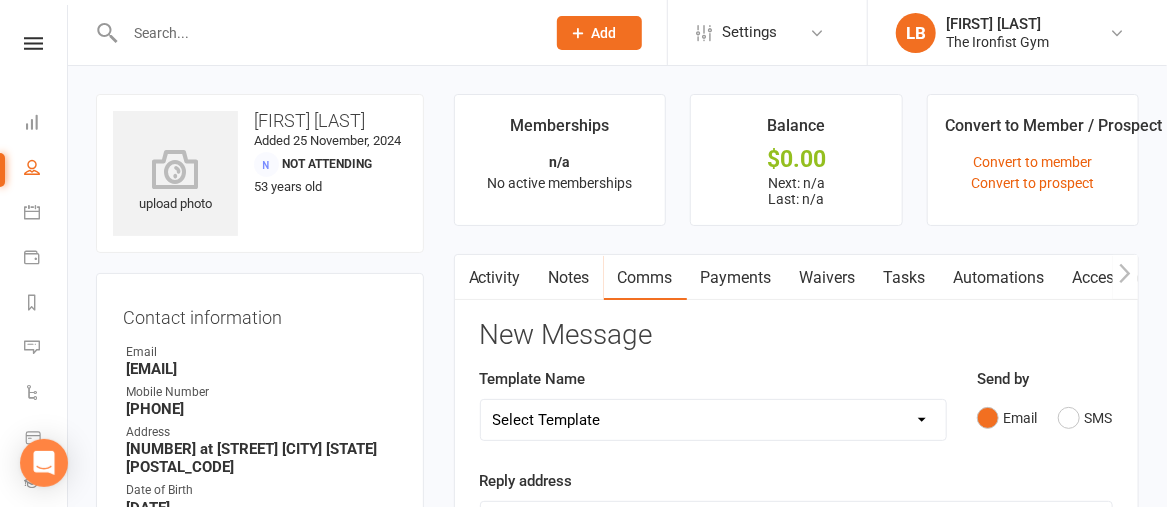 click on "Select Template [SMS] Grading Fee owing [SMS] Balance Owing - Catch up [SMS] Excessive failed Payment - Option to cancel [SMS] Failed Payment [SMS] Failed Payment in Cancellation Period [SMS] New Card Details [SMS] Outstanding Bal - Cancel 50% [Email] Ex Member Email [Email] Juniors Parents Review request [SMS] Lost Card / New Payment details [SMS] MTStarterPack - $175 [SMS] Overdue [SMS] Regulars Google Review request [SMS] Welcome SMS" at bounding box center (713, 420) 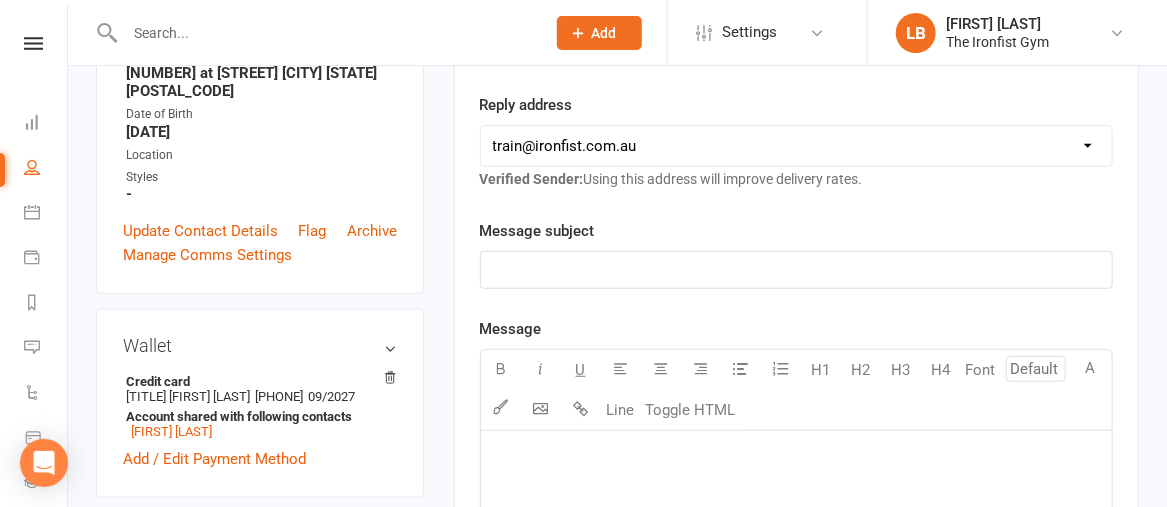 scroll, scrollTop: 377, scrollLeft: 0, axis: vertical 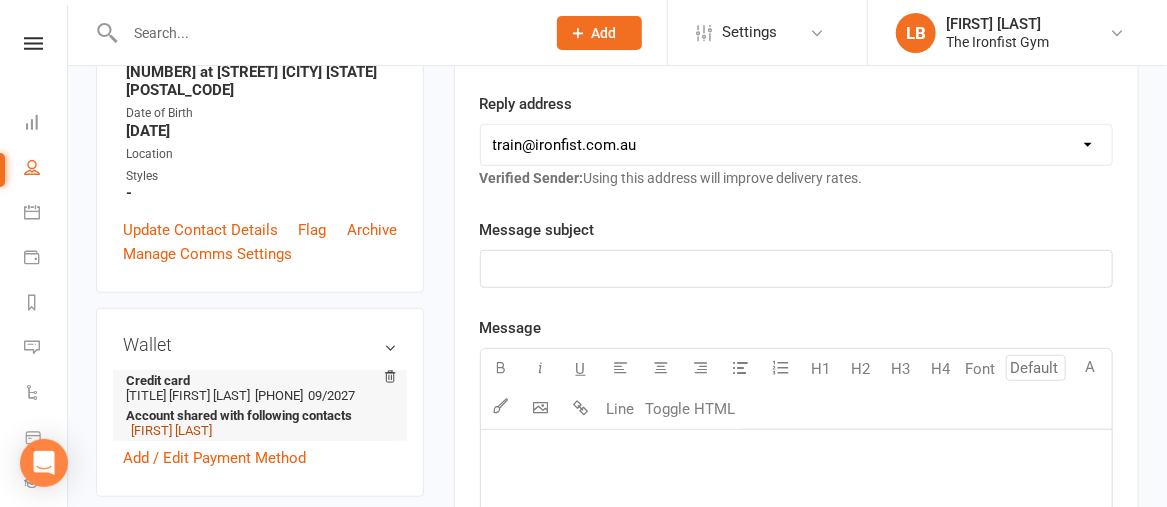 click on "[FIRST] [LAST]" at bounding box center [171, 430] 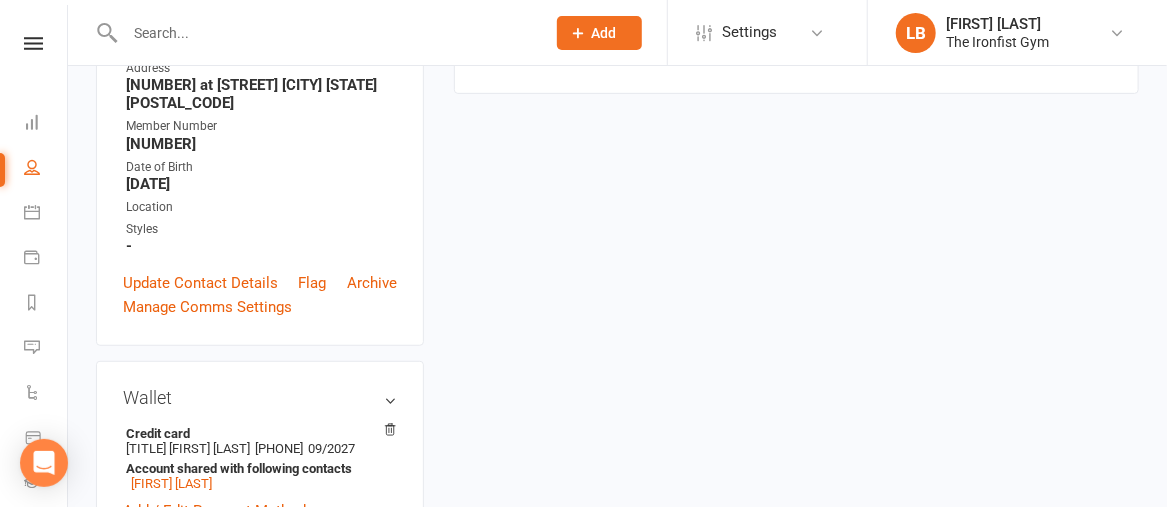 scroll, scrollTop: 0, scrollLeft: 0, axis: both 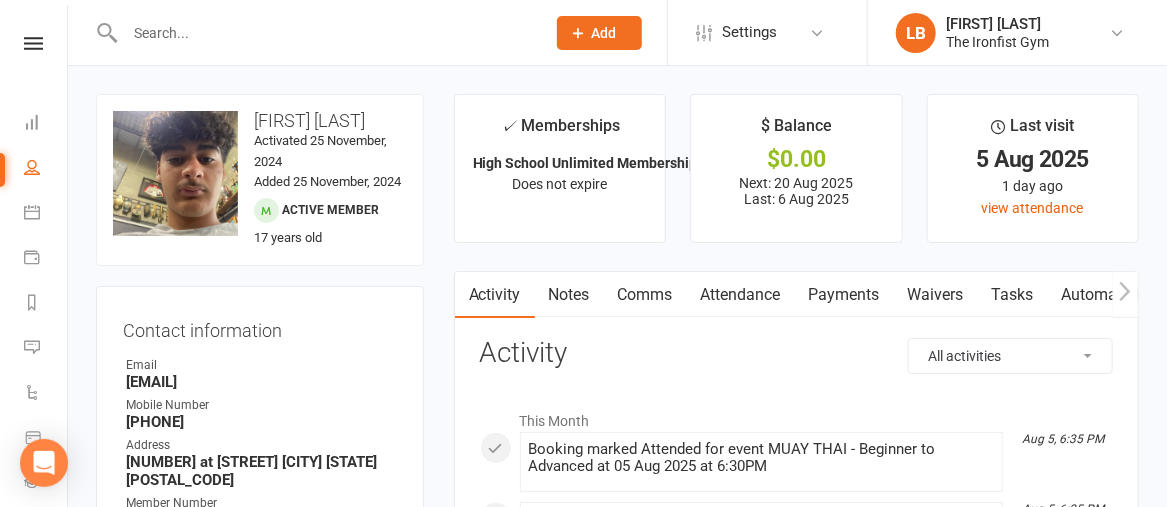 click on "Comms" at bounding box center (645, 295) 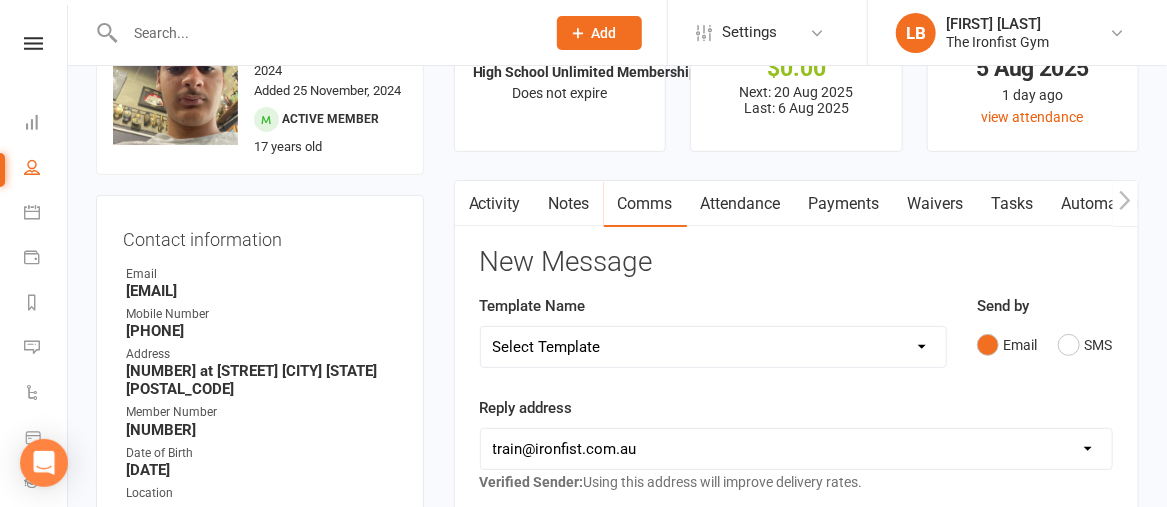 scroll, scrollTop: 212, scrollLeft: 0, axis: vertical 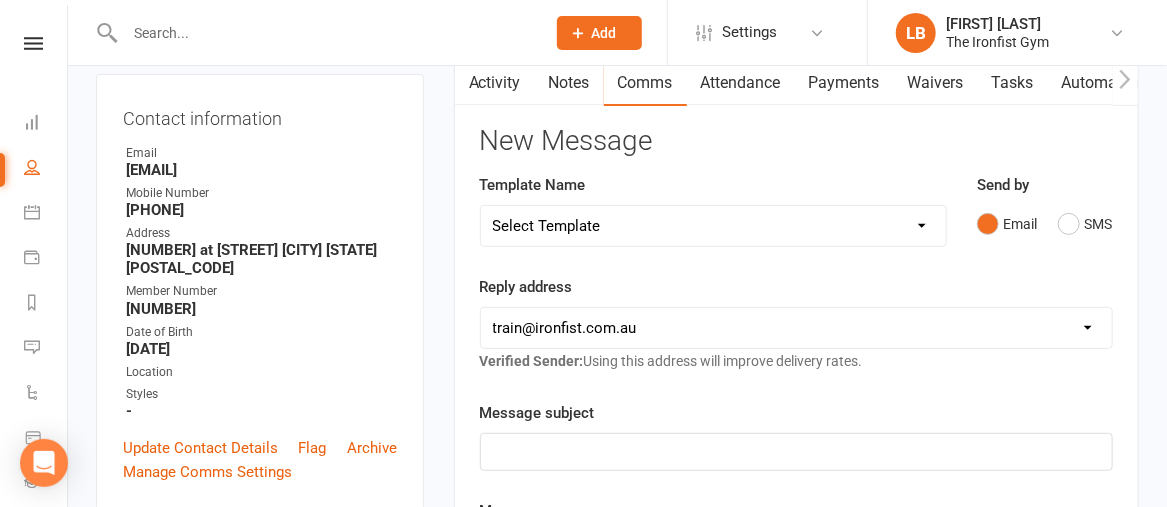 click on "Select Template [SMS] Grading Fee owing [SMS] Balance Owing - Catch up [SMS] Excessive failed Payment - Option to cancel [SMS] Failed Payment [SMS] Failed Payment in Cancellation Period [SMS] New Card Details [SMS] Outstanding Bal - Cancel 50% [Email] Ex Member Email [Email] Juniors Parents Review request [SMS] Lost Card / New Payment details [SMS] MTStarterPack - $175 [SMS] Overdue [SMS] Regulars Google Review request [SMS] Welcome SMS" at bounding box center (713, 226) 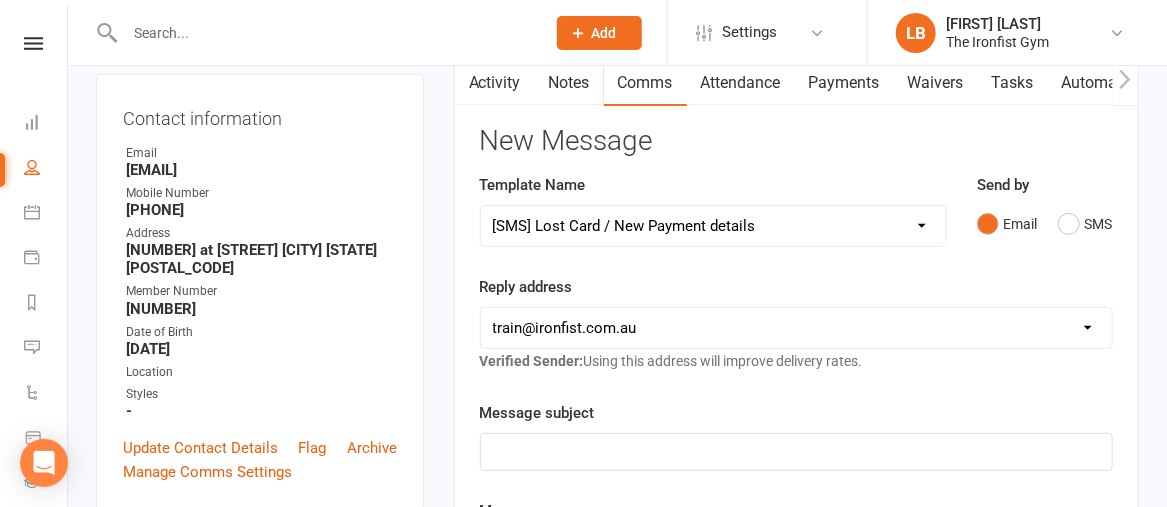 click on "Select Template [SMS] Grading Fee owing [SMS] Balance Owing - Catch up [SMS] Excessive failed Payment - Option to cancel [SMS] Failed Payment [SMS] Failed Payment in Cancellation Period [SMS] New Card Details [SMS] Outstanding Bal - Cancel 50% [Email] Ex Member Email [Email] Juniors Parents Review request [SMS] Lost Card / New Payment details [SMS] MTStarterPack - $175 [SMS] Overdue [SMS] Regulars Google Review request [SMS] Welcome SMS" at bounding box center [713, 226] 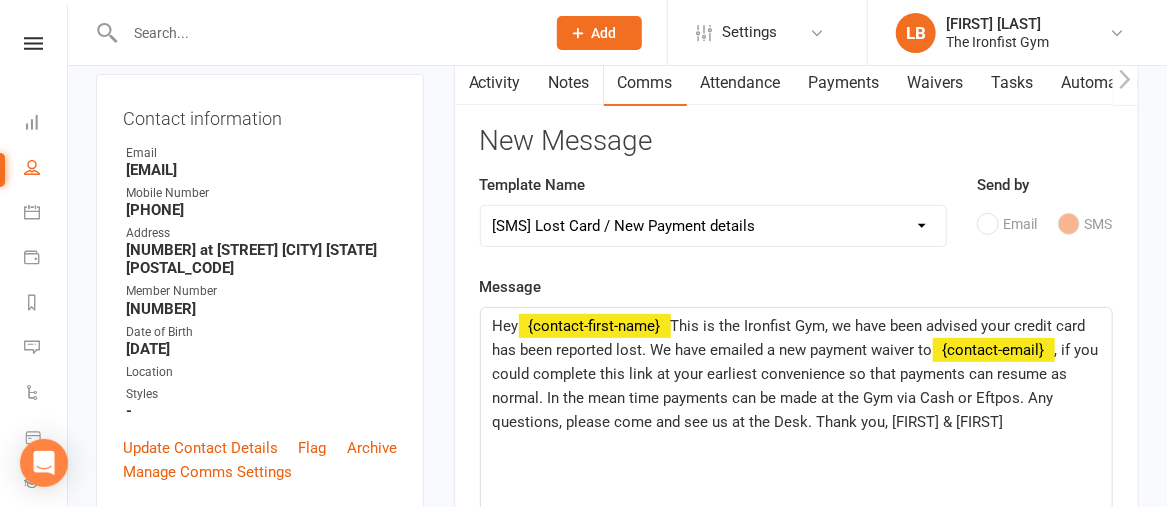 click on "This is the Ironfist Gym, we have been advised your credit card has been reported lost. We have emailed a new payment waiver to" 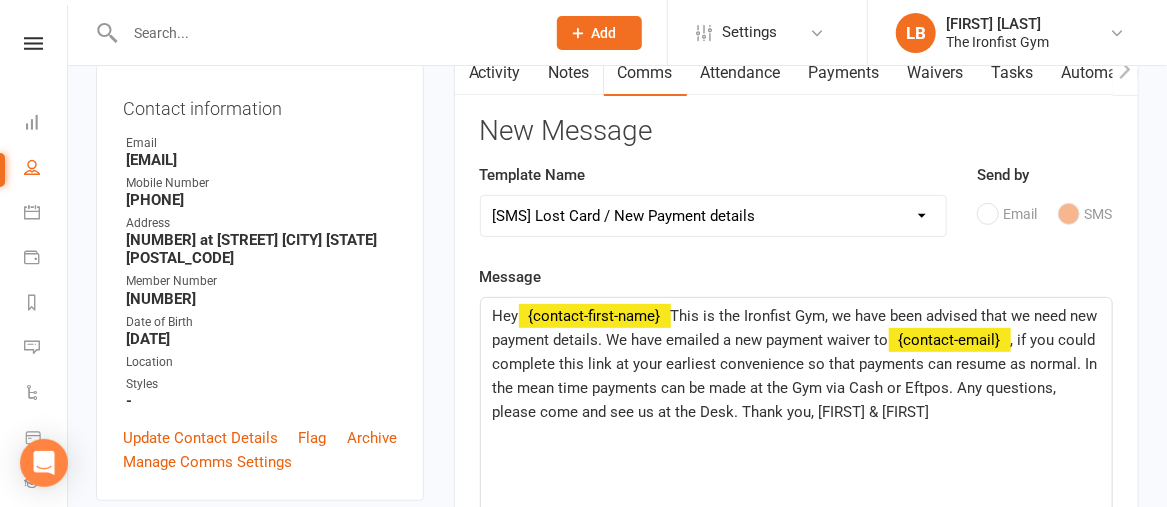scroll, scrollTop: 224, scrollLeft: 0, axis: vertical 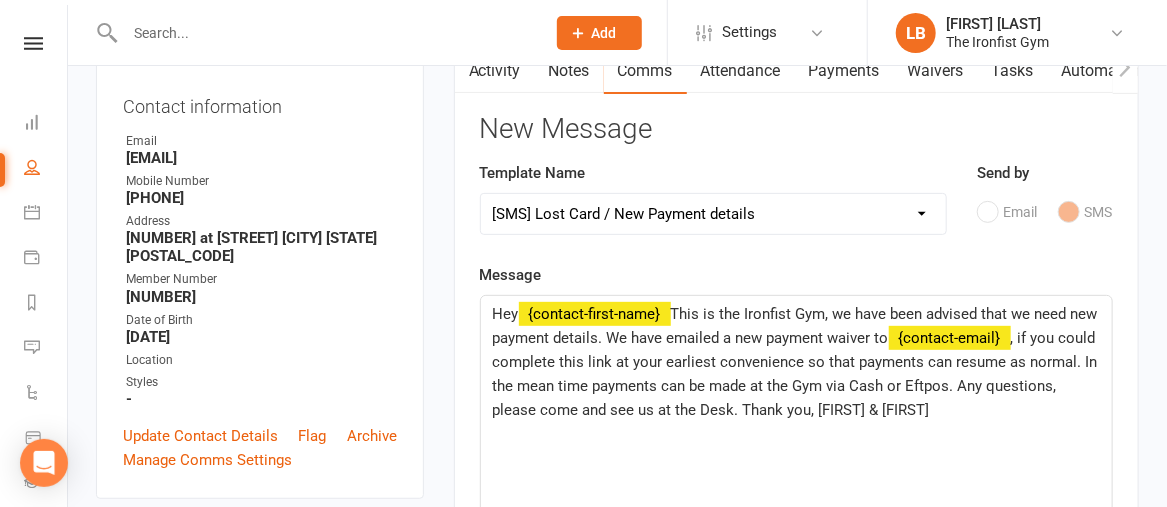 click on ", if you could complete this link at your earliest convenience so that payments can resume as normal. In the mean time payments can be made at the Gym via Cash or Eftpos. Any questions, please come and see us at the Desk. Thank you, [FIRST] & [FIRST]" 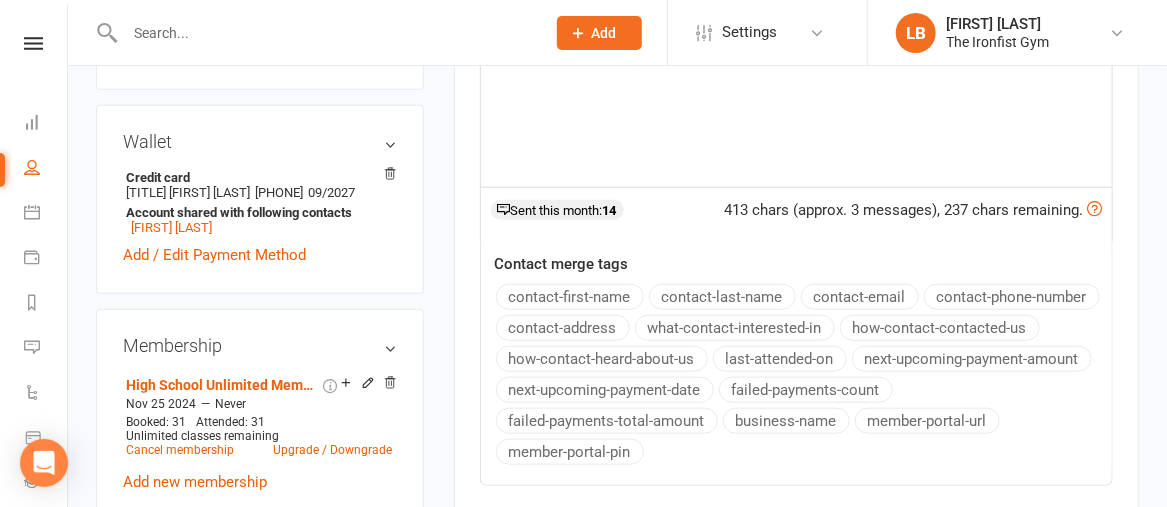 scroll, scrollTop: 632, scrollLeft: 0, axis: vertical 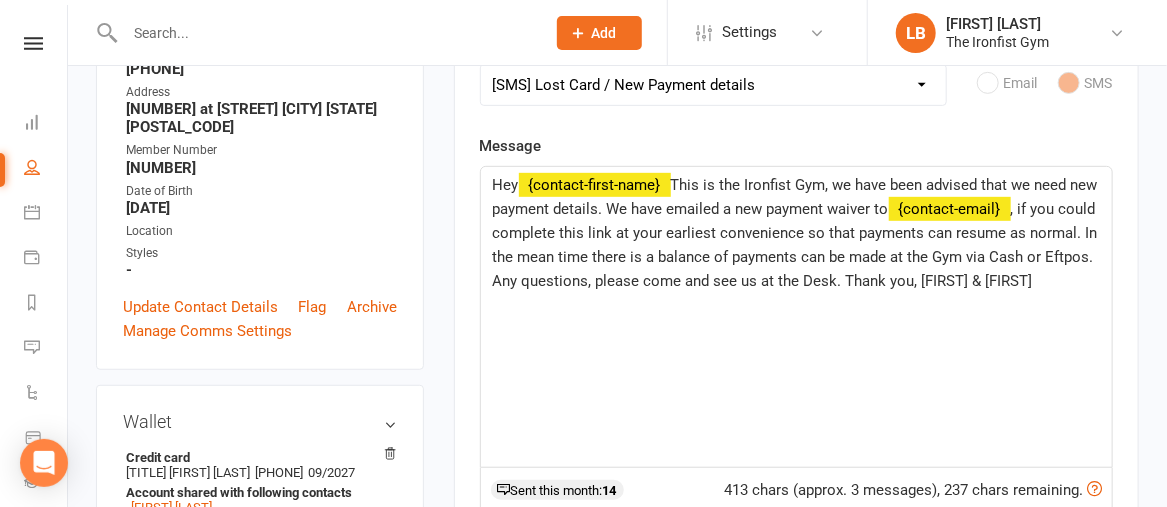 click on "Message Hey  ﻿ {contact-first-name}  This is the Ironfist Gym, we have been advised that we need new payment details. We have emailed a new payment waiver to  ﻿ {contact-email} , if you could complete this link at your earliest convenience so that payments can resume as normal. In the mean time there is a balance of payments can be made at the Gym via Cash or Eftpos. Any questions, please come and see us at the Desk. Thank you, [FIRST] & [FIRST] 413 chars (approx. 3 messages), 237 chars remaining.   Sent this month: 14 Contact merge tags contact-first-name contact-last-name contact-email contact-phone-number contact-address what-contact-interested-in how-contact-contacted-us how-contact-heard-about-us last-attended-on next-upcoming-payment-amount next-upcoming-payment-date failed-payments-count failed-payments-total-amount business-name member-portal-url member-portal-pin" 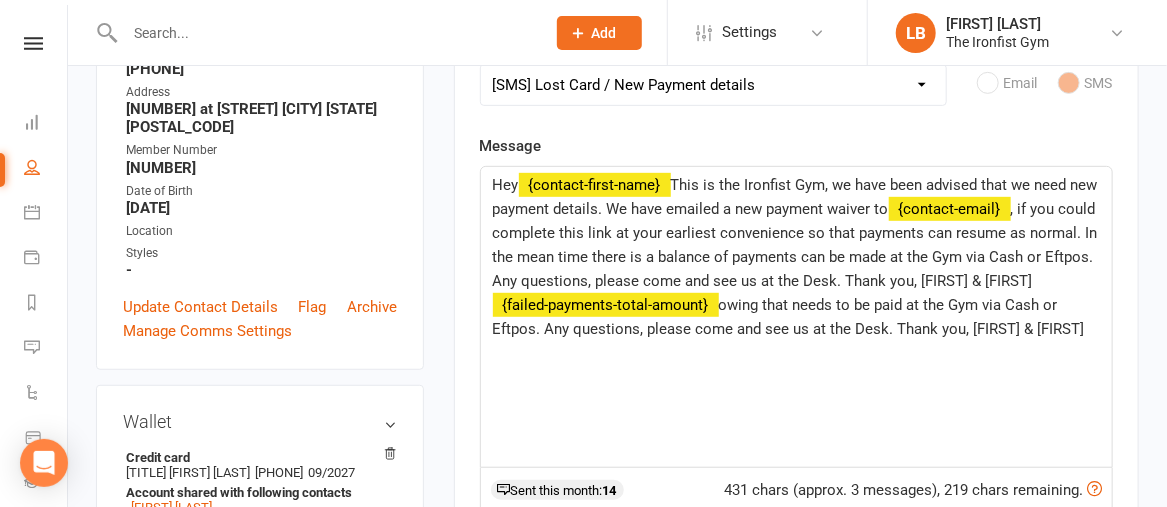 click on "Hey  ﻿ {contact-first-name}  This is the Ironfist Gym, we have been advised that we need new payment details. We have emailed a new payment waiver to  ﻿ {contact-email} , if you could complete this link at your earliest convenience so that payments can resume as normal. In the mean time there is a balance of  ﻿ {failed-payments-total-amount}  owing that needs to be paid at the Gym via Cash or Eftpos. Any questions, please come and see us at the Desk. Thank you, [FIRST] & [FIRST]" 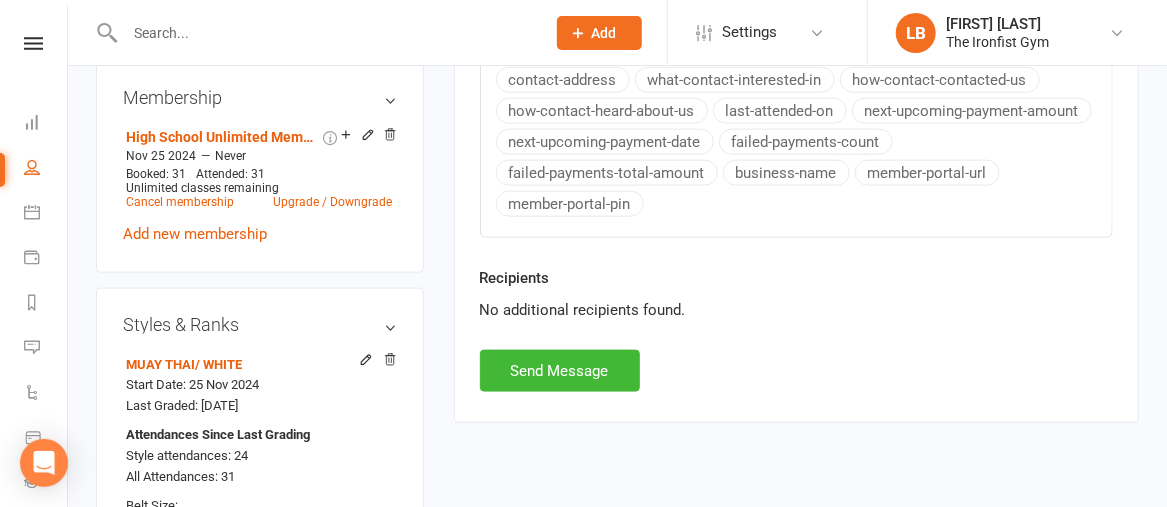 scroll, scrollTop: 894, scrollLeft: 0, axis: vertical 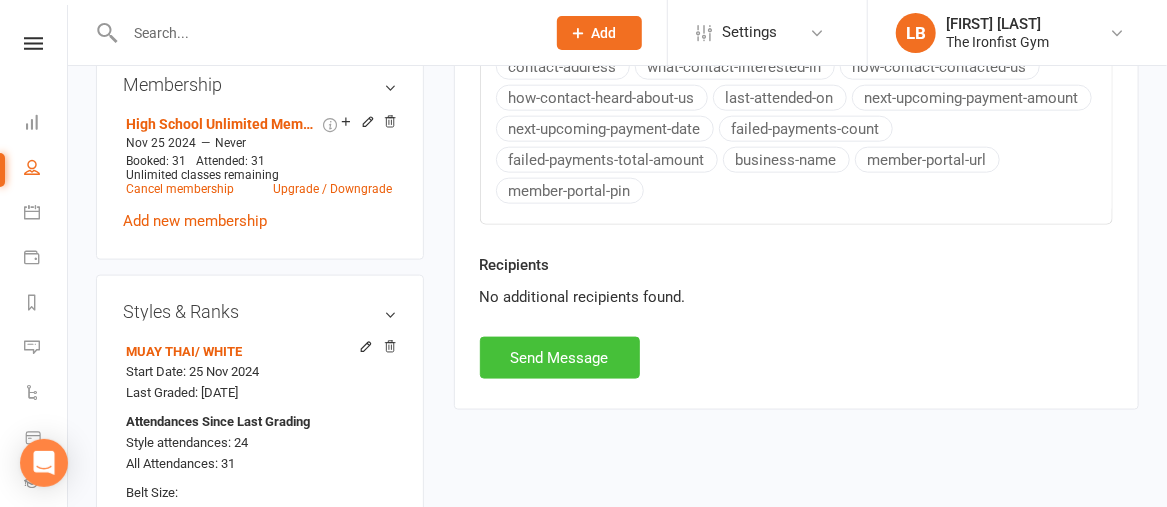 click on "Send Message" at bounding box center (560, 358) 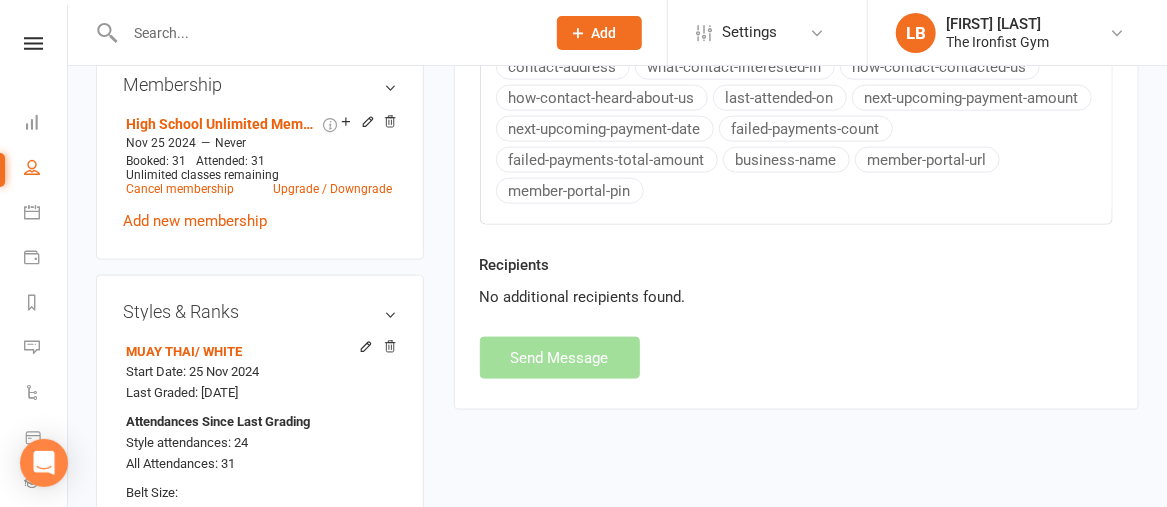 select 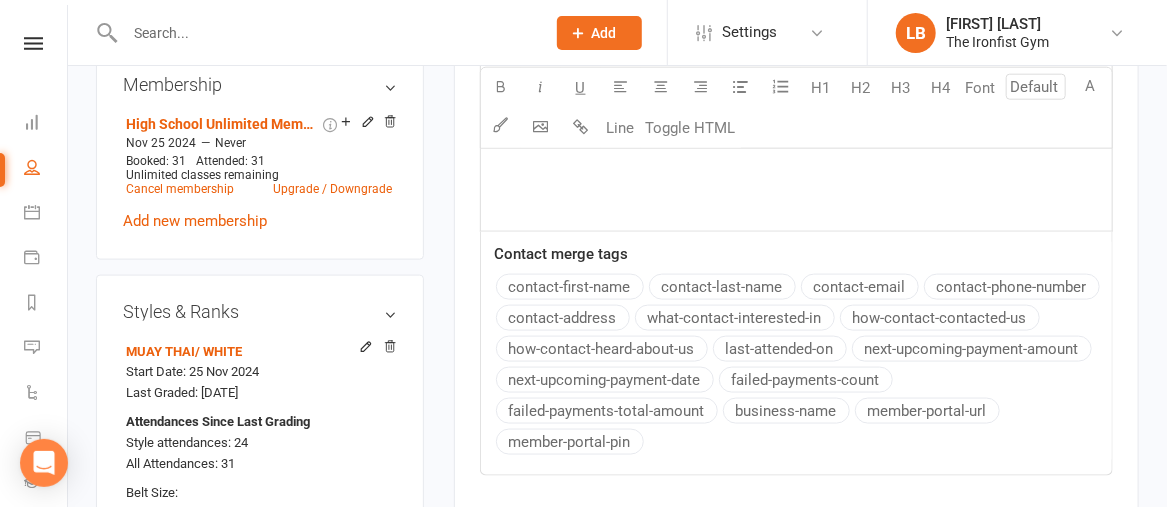 scroll, scrollTop: 0, scrollLeft: 0, axis: both 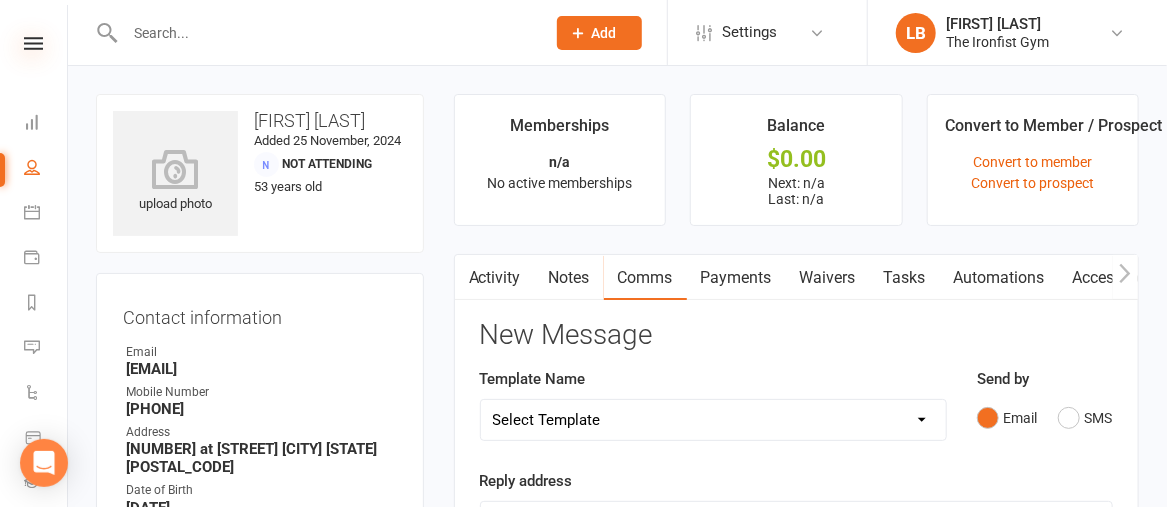 click at bounding box center [33, 43] 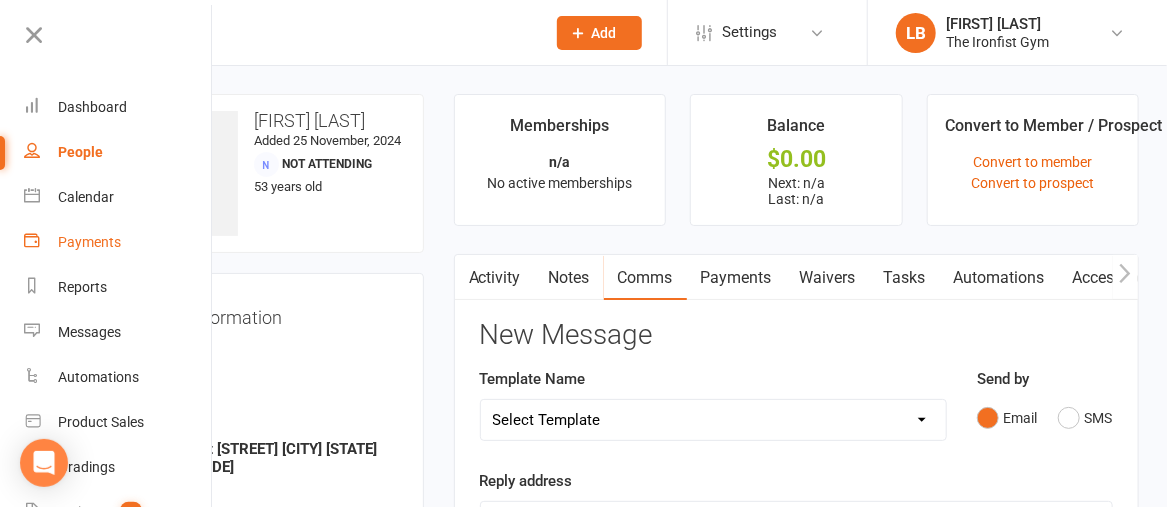 click on "Payments" at bounding box center [89, 242] 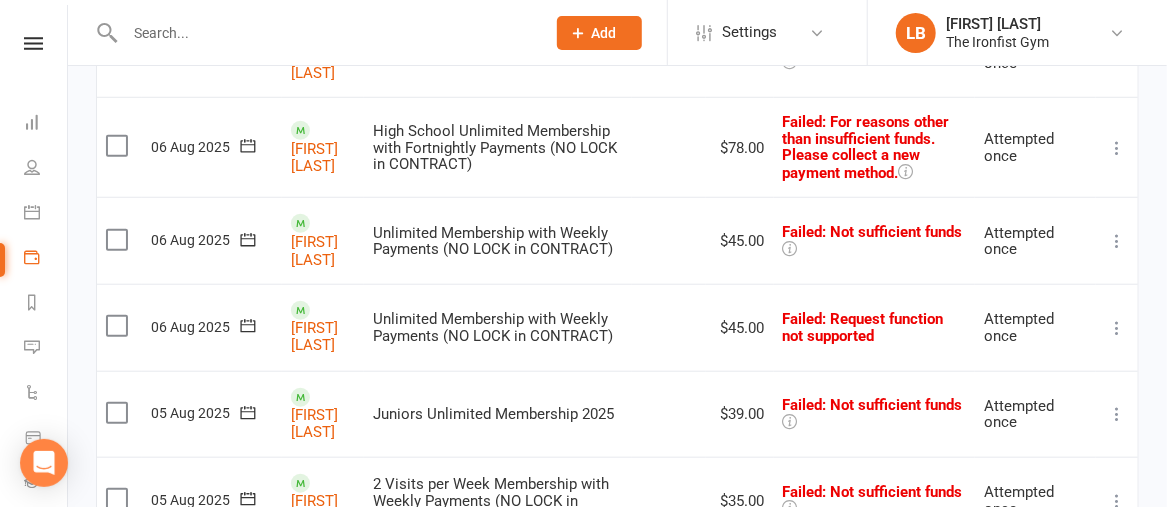 scroll, scrollTop: 574, scrollLeft: 0, axis: vertical 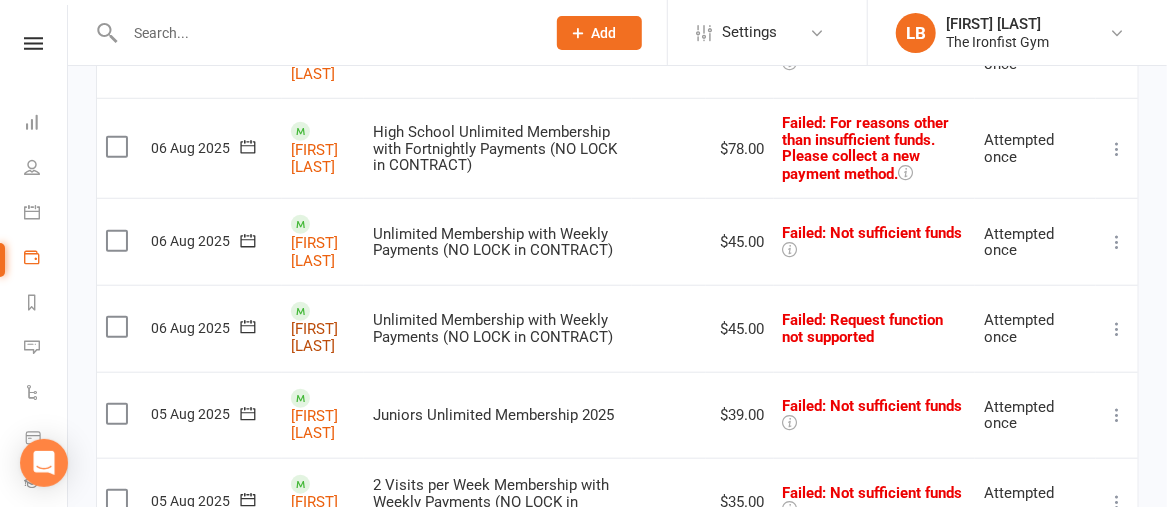 click on "[FIRST] [LAST]" at bounding box center [314, 338] 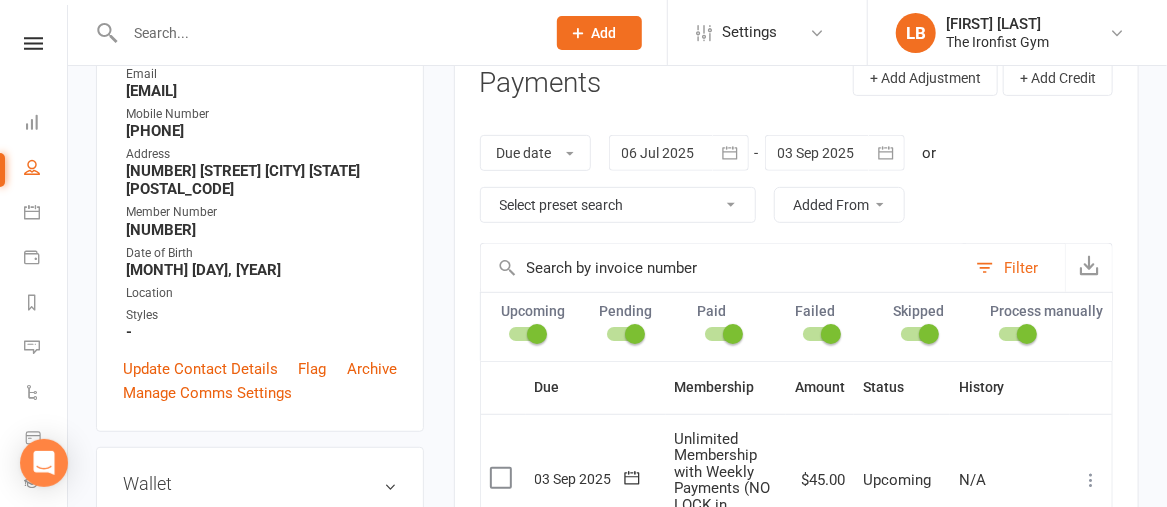 scroll, scrollTop: 110, scrollLeft: 0, axis: vertical 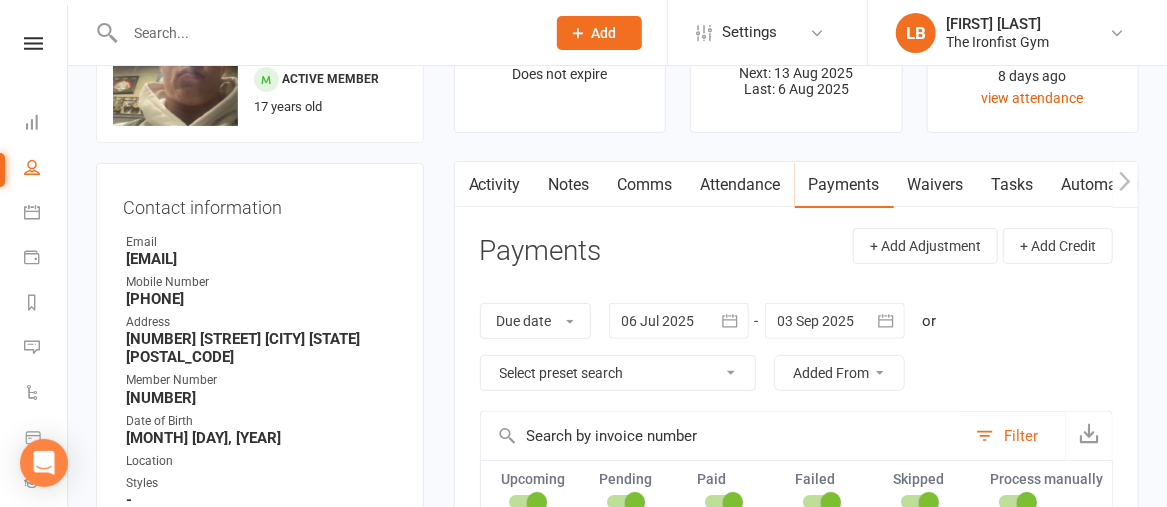 click on "Comms" at bounding box center [645, 185] 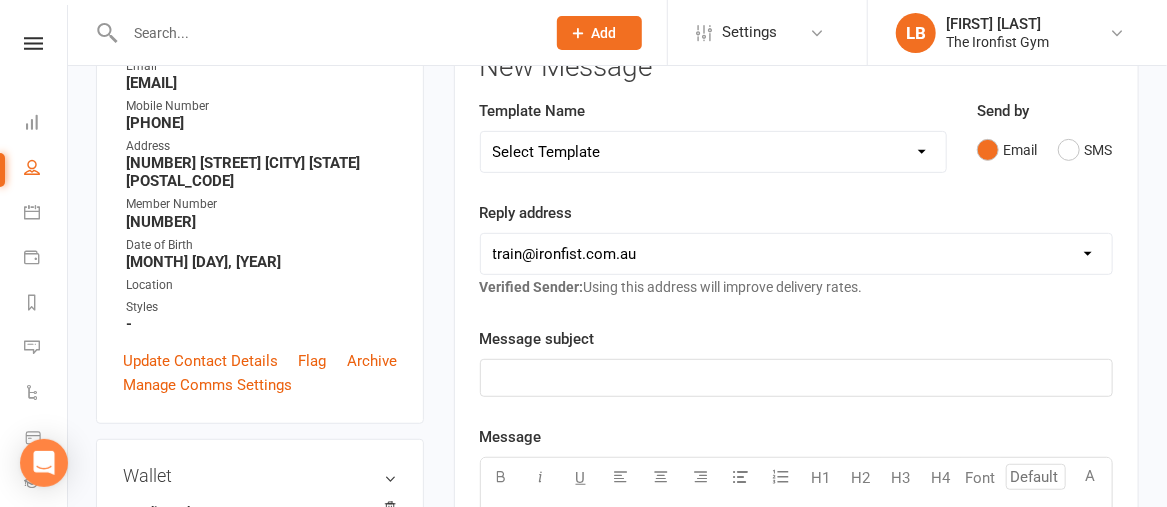 scroll, scrollTop: 289, scrollLeft: 0, axis: vertical 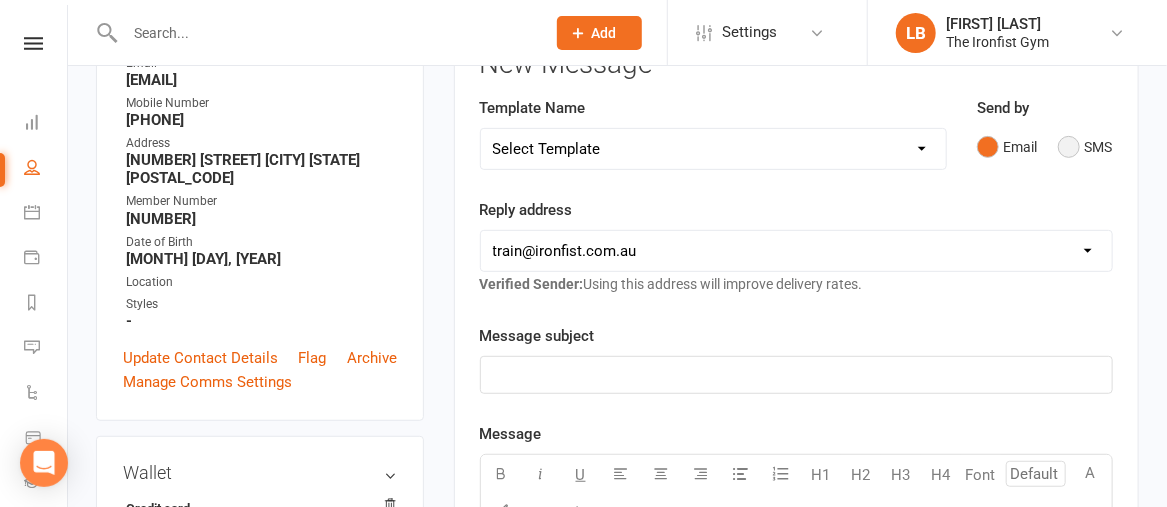 click on "SMS" at bounding box center (1085, 147) 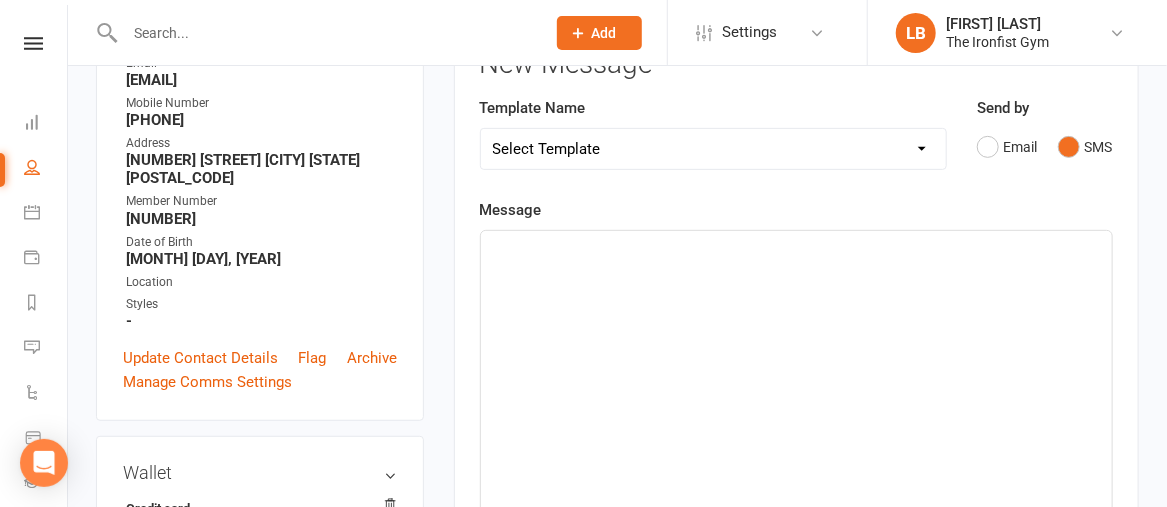 click on "﻿" 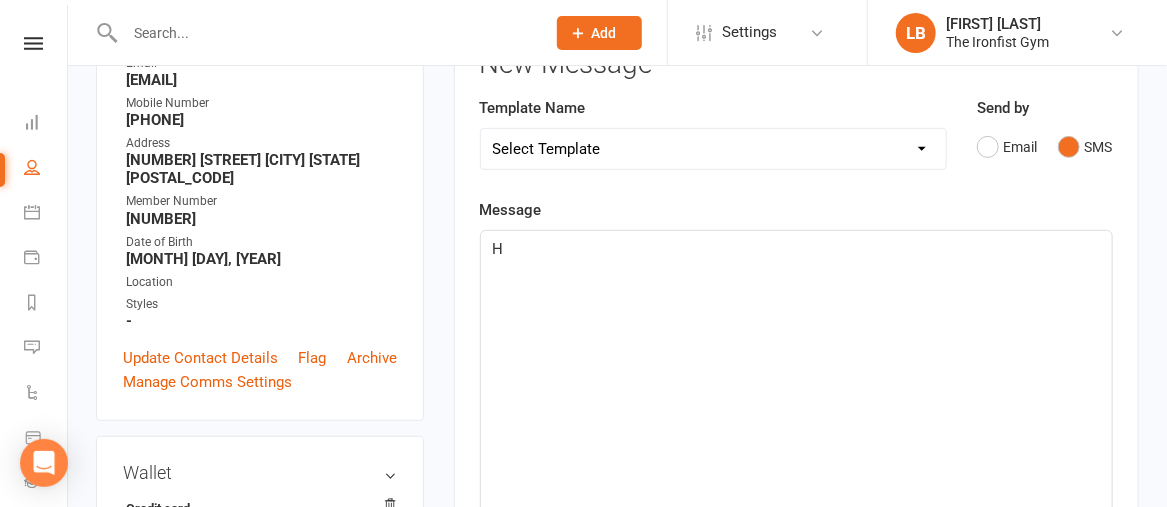 type 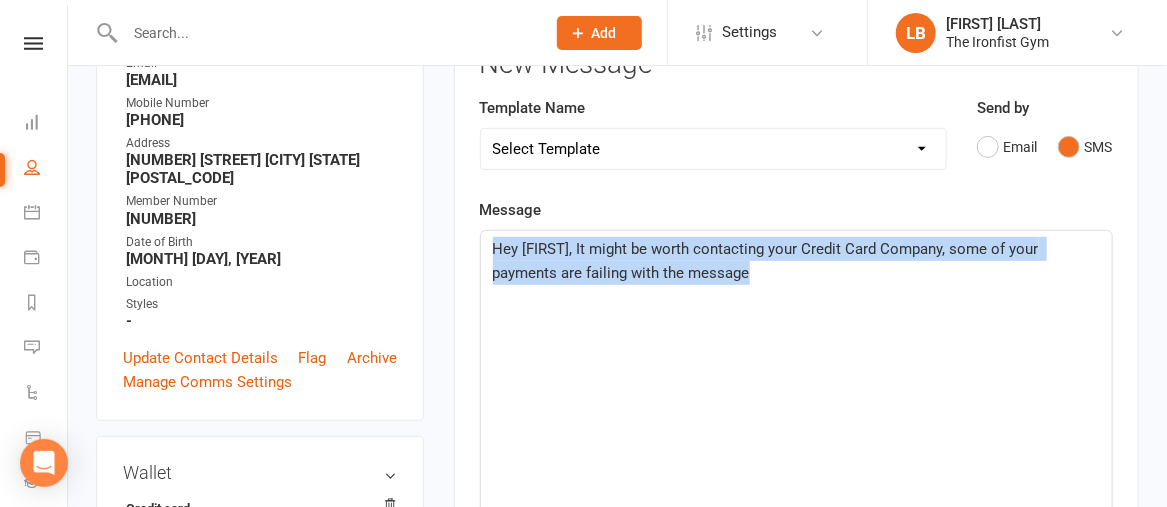 copy on "Hey [FIRST], It might be worth contacting your Credit Card Company, some of your payments are failing with the message" 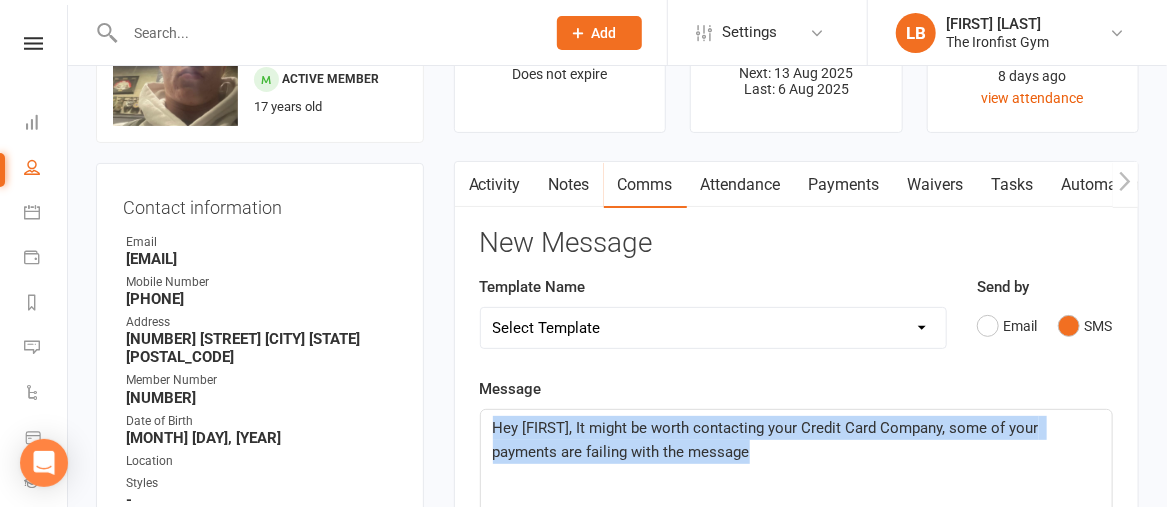 scroll, scrollTop: 102, scrollLeft: 0, axis: vertical 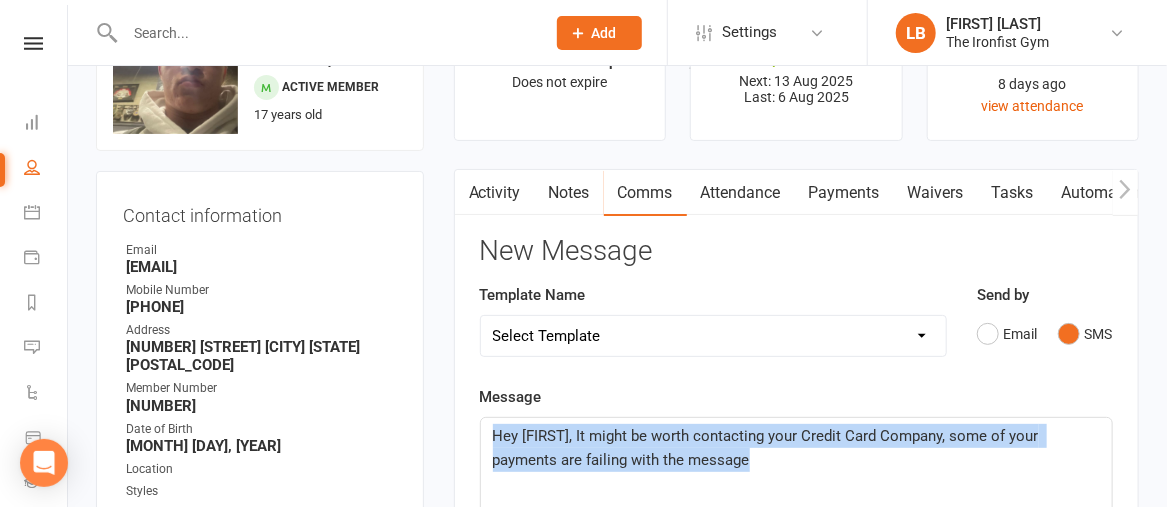 click on "Payments" at bounding box center (844, 193) 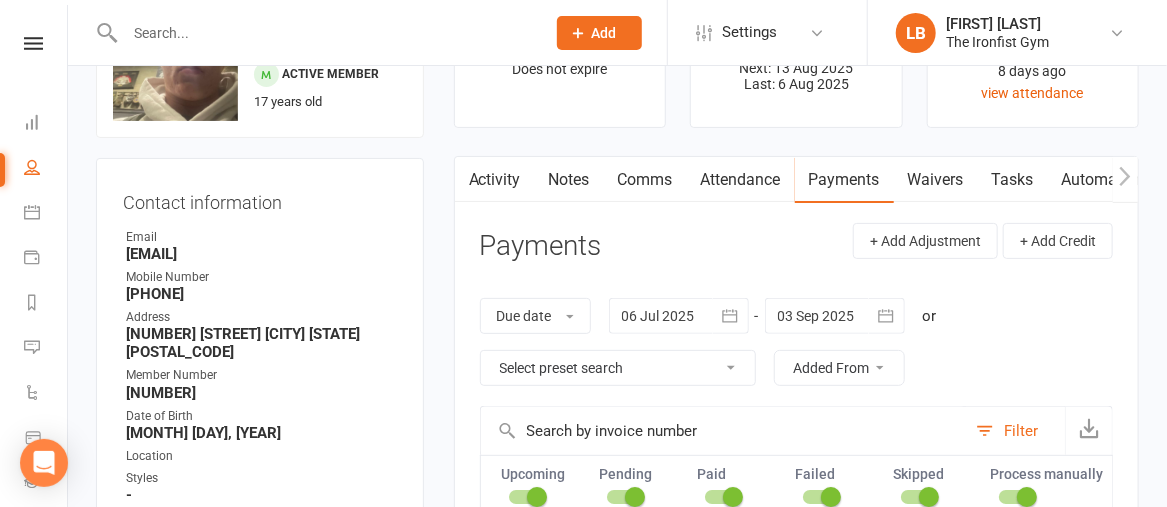 scroll, scrollTop: 102, scrollLeft: 0, axis: vertical 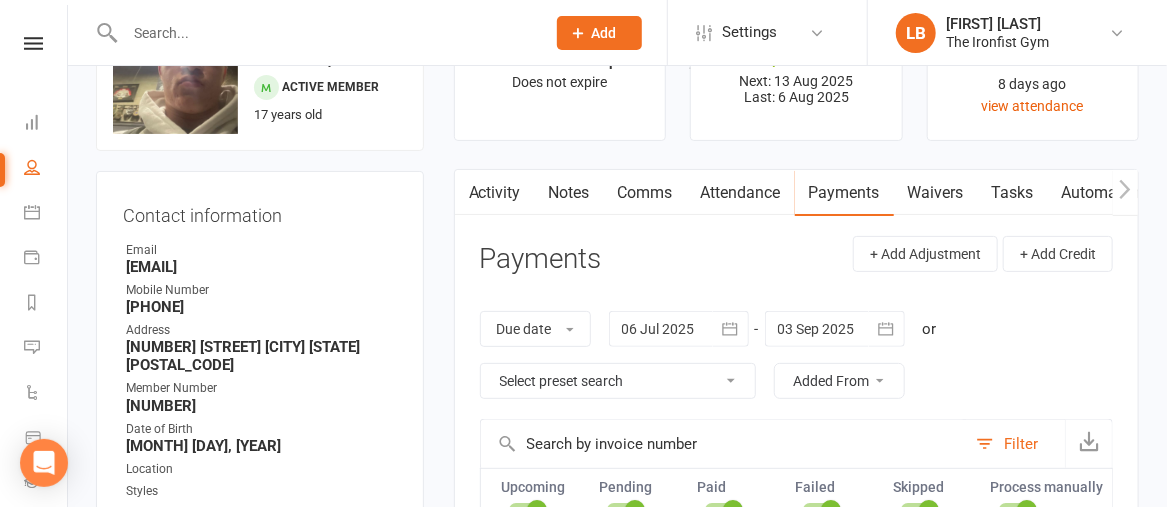 click on "Comms" at bounding box center (645, 193) 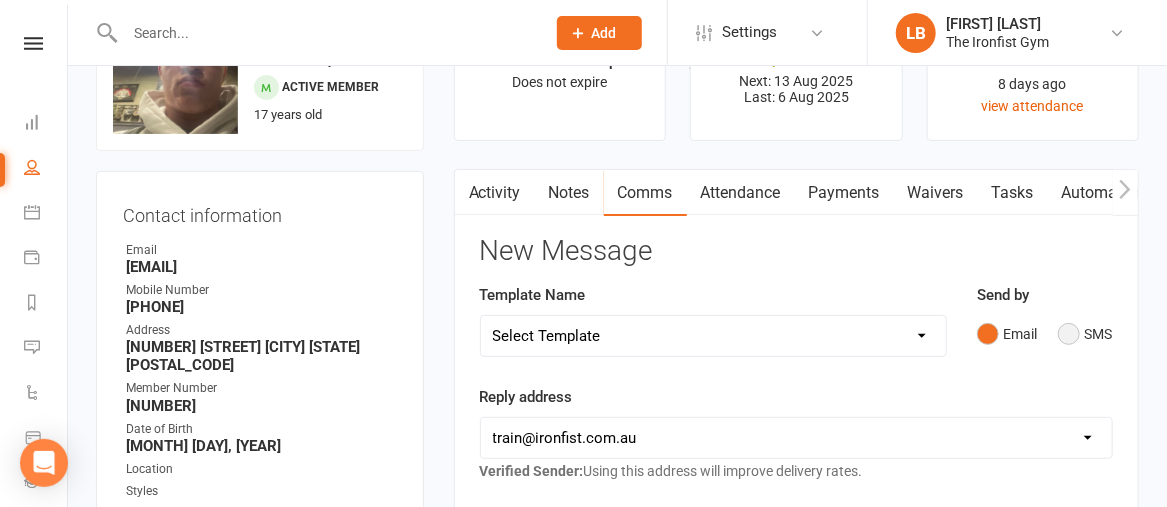 click on "SMS" at bounding box center (1085, 334) 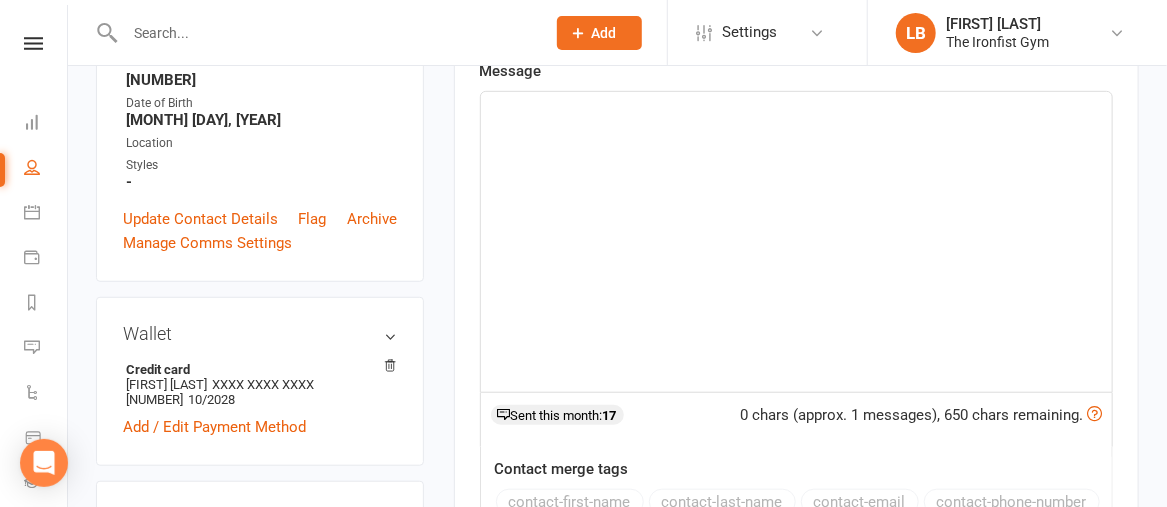 scroll, scrollTop: 441, scrollLeft: 0, axis: vertical 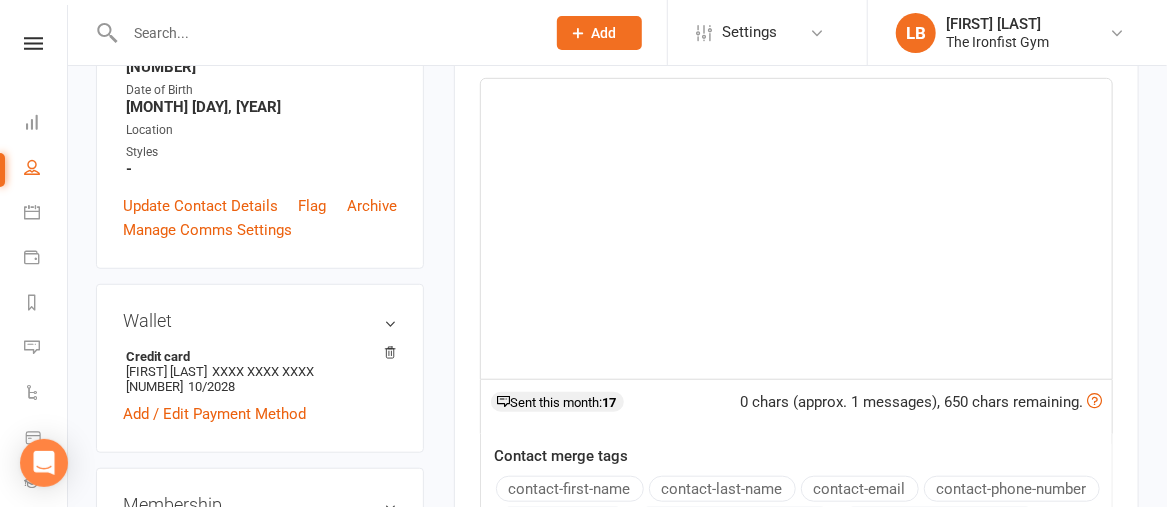 click on "﻿" 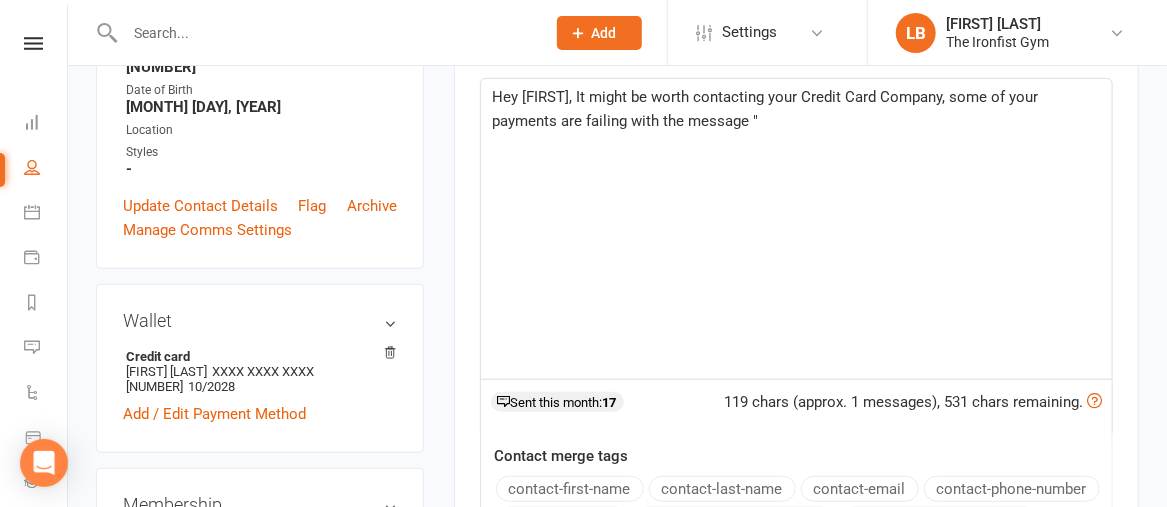 type 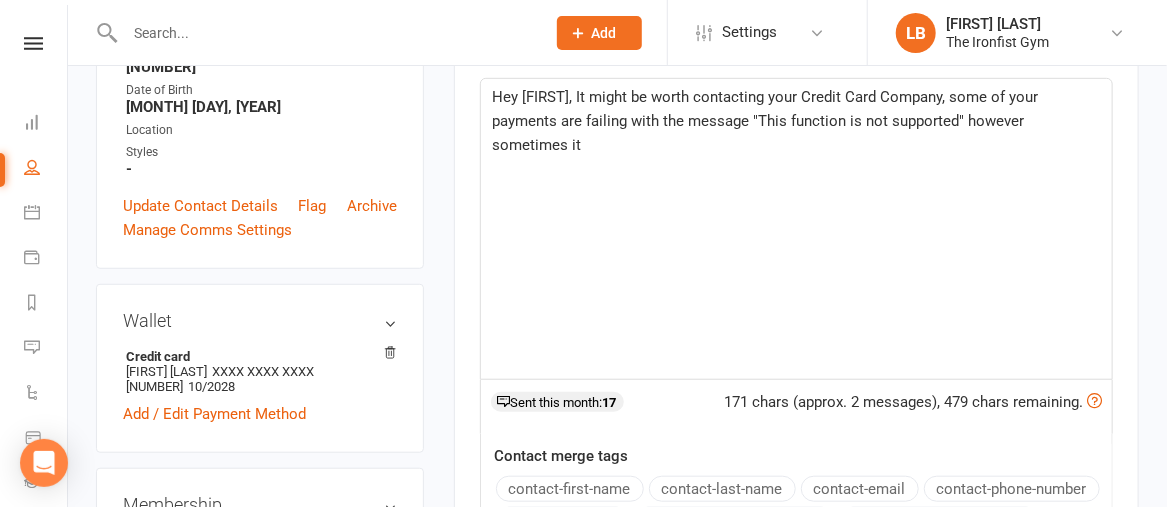 click on "Hey [FIRST], It might be worth contacting your Credit Card Company, some of your payments are failing with the message "This function is not supported" however sometimes it" 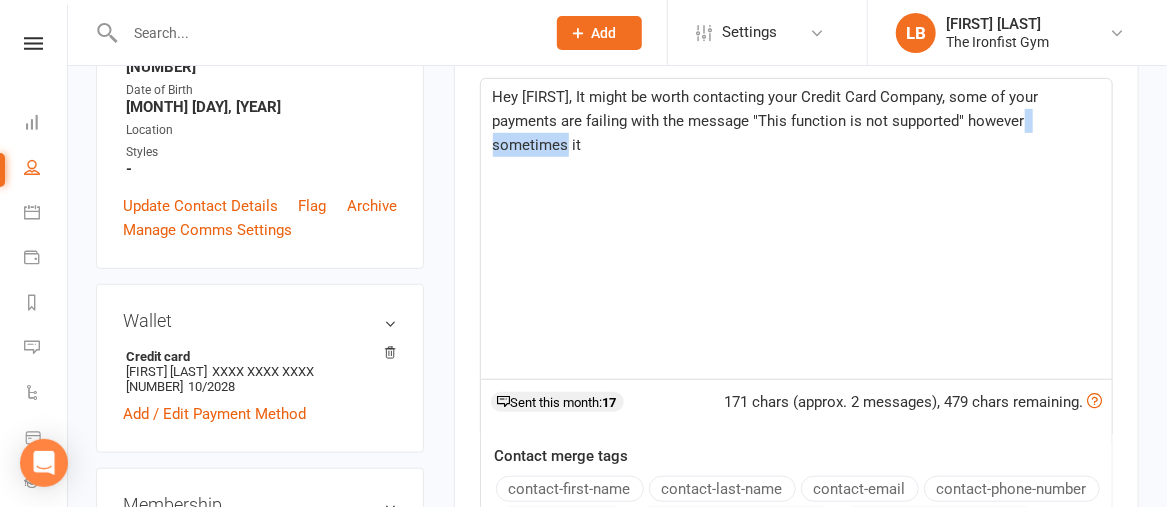 click on "Hey [FIRST], It might be worth contacting your Credit Card Company, some of your payments are failing with the message "This function is not supported" however sometimes it" 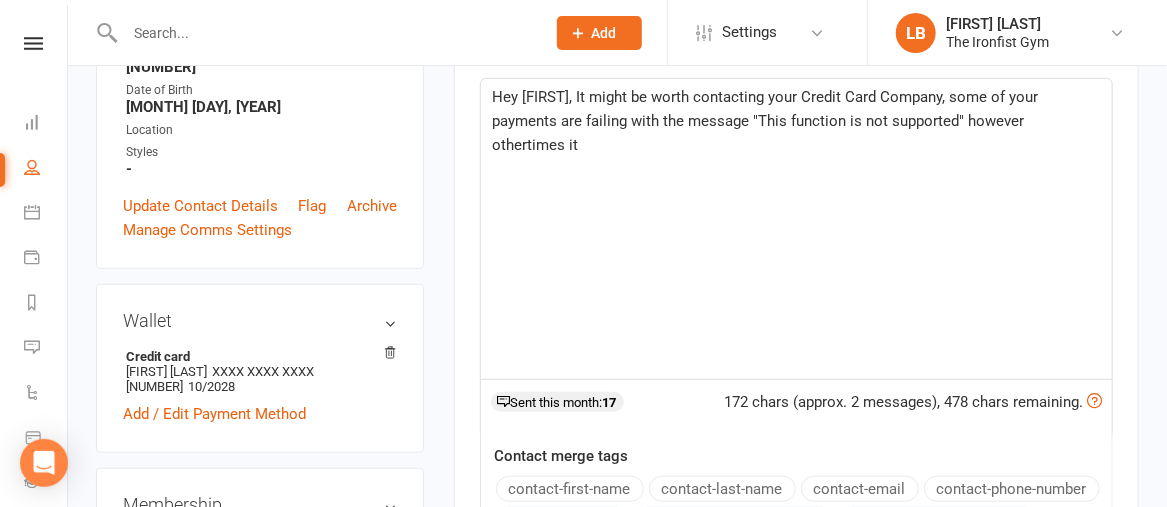 click on "Hey [FIRST], It might be worth contacting your Credit Card Company, some of your payments are failing with the message "This function is not supported" however othertimes it" 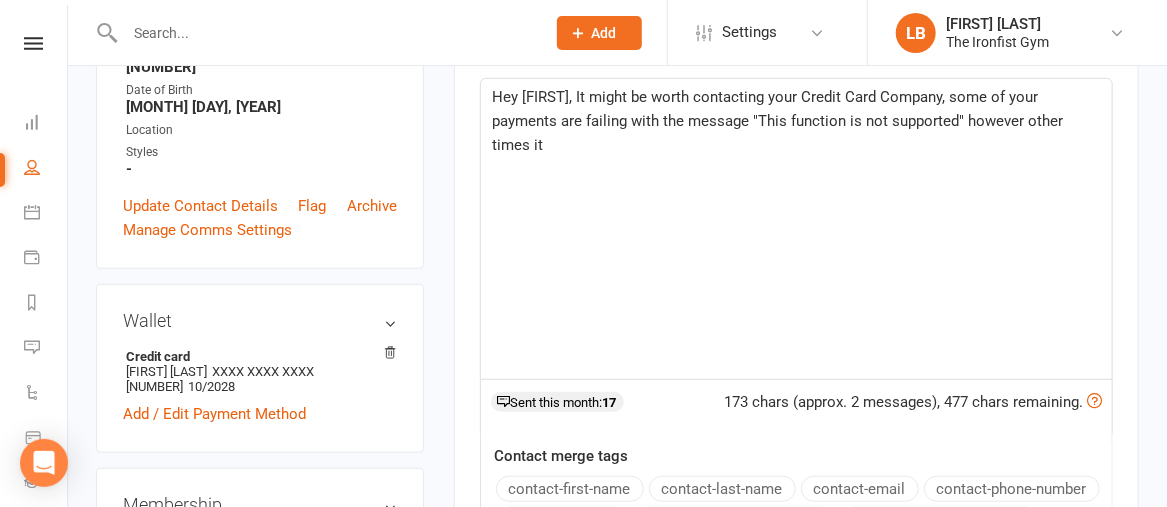 click on "Hey [FIRST], It might be worth contacting your Credit Card Company, some of your payments are failing with the message "This function is not supported" however other times it" 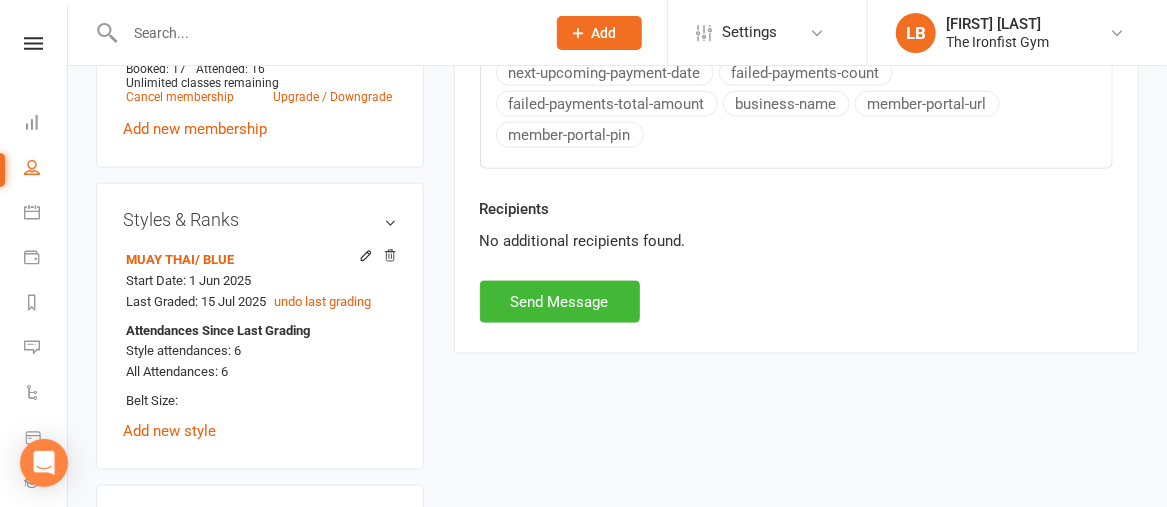 scroll, scrollTop: 952, scrollLeft: 0, axis: vertical 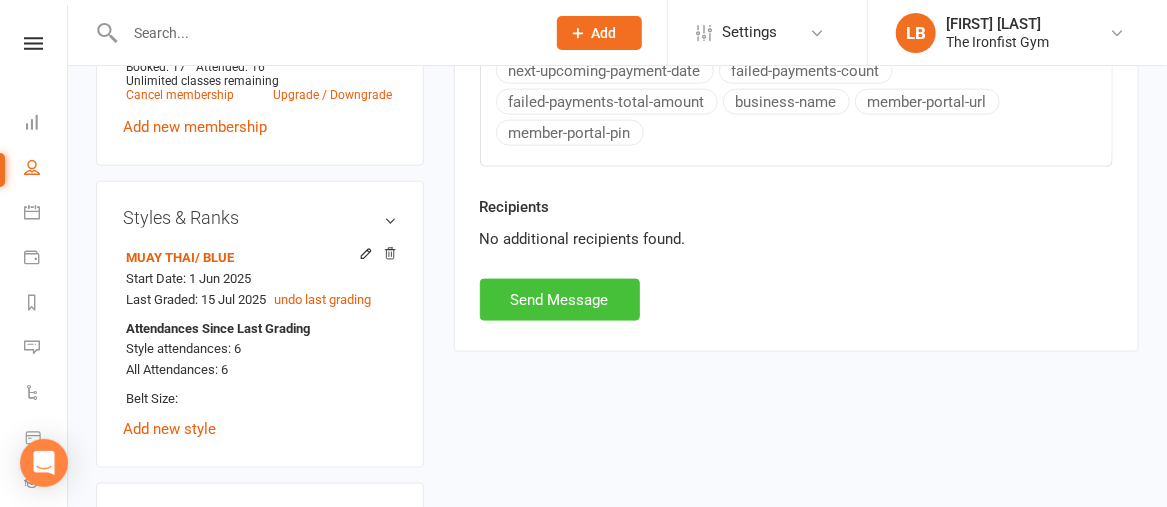 click on "Send Message" at bounding box center [560, 300] 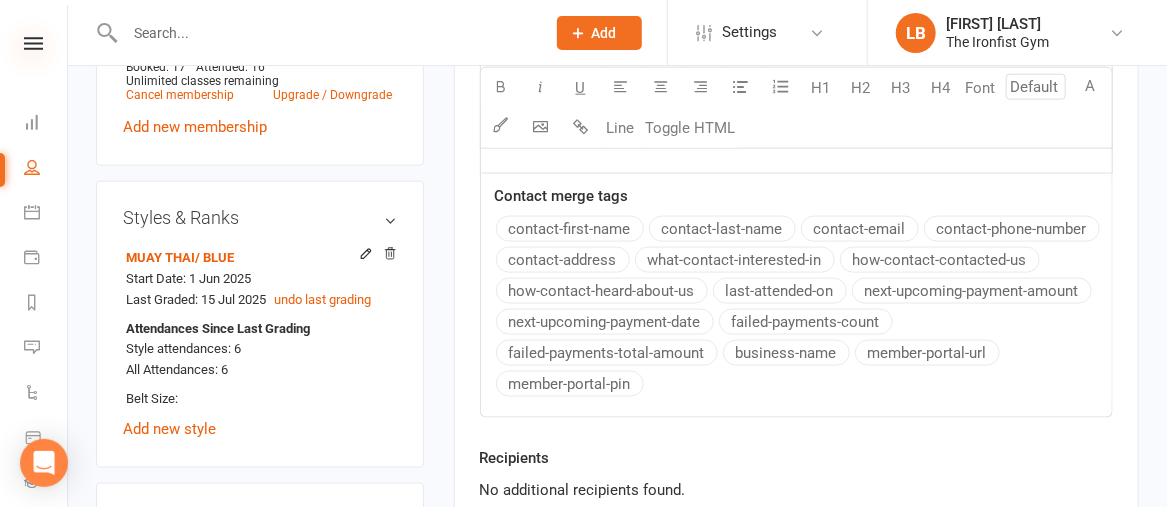 click at bounding box center (33, 43) 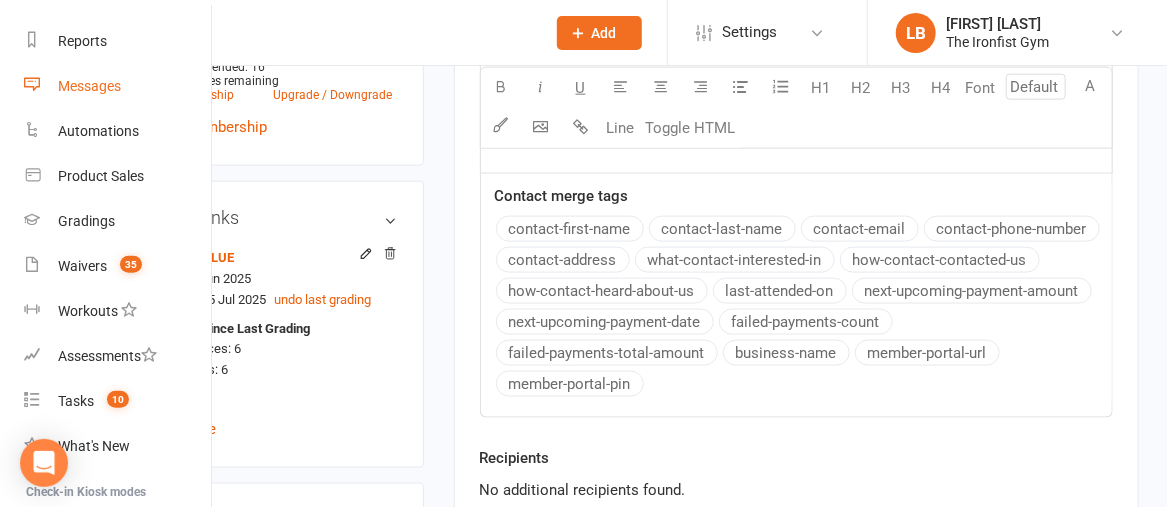 scroll, scrollTop: 246, scrollLeft: 0, axis: vertical 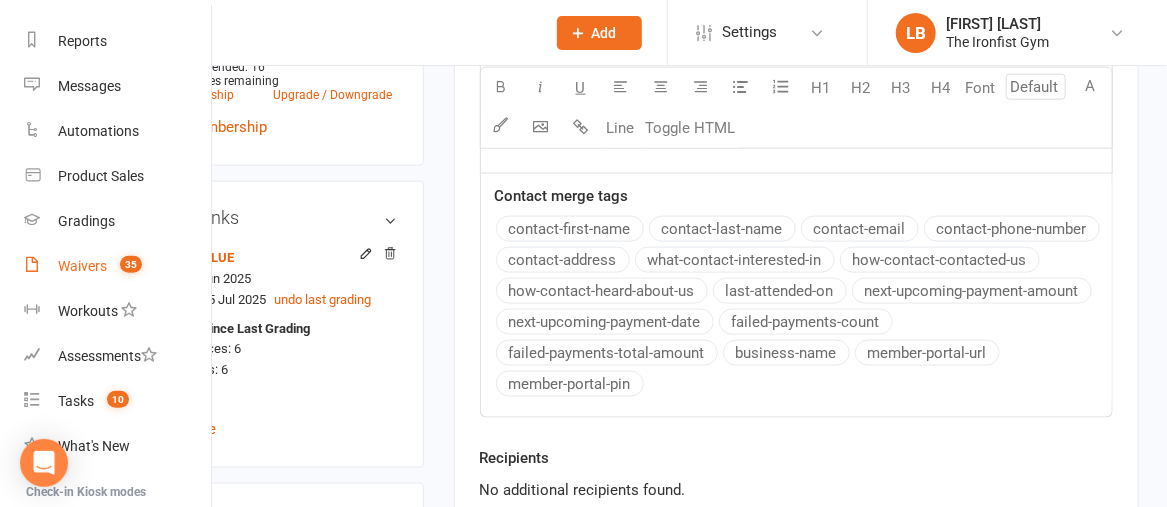 click on "Waivers" at bounding box center [82, 266] 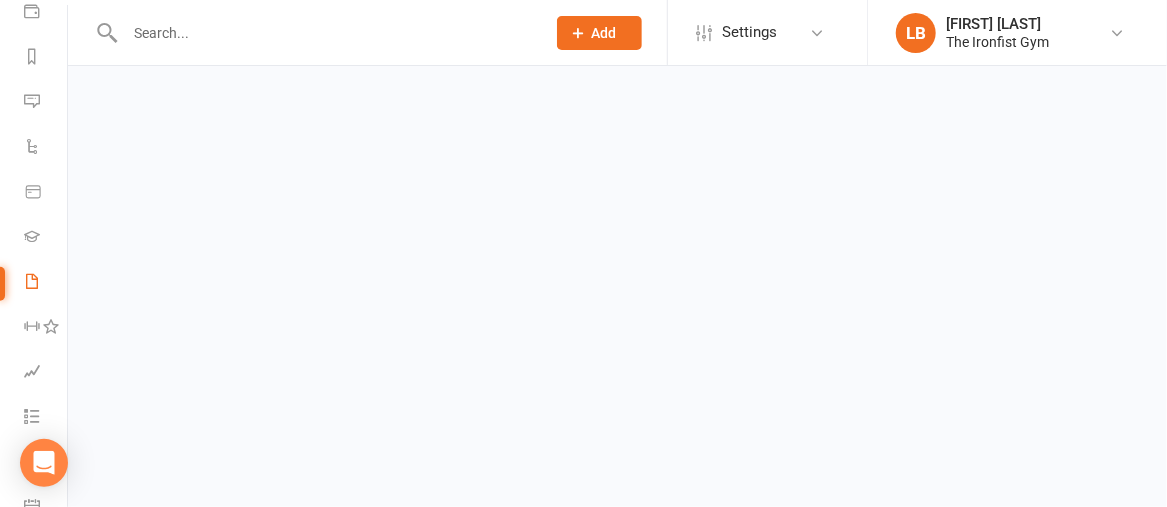 scroll, scrollTop: 0, scrollLeft: 0, axis: both 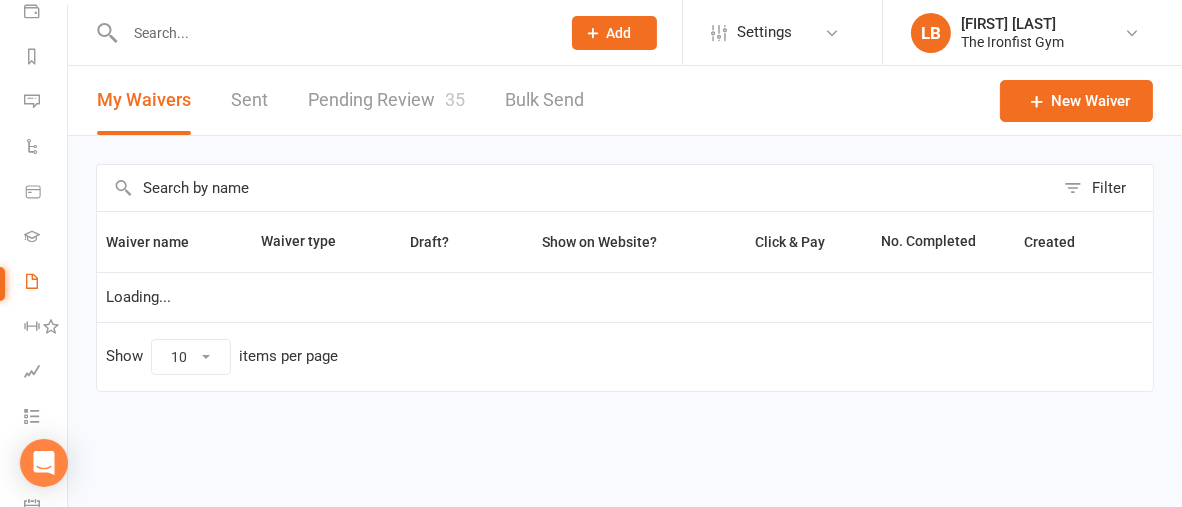 select on "100" 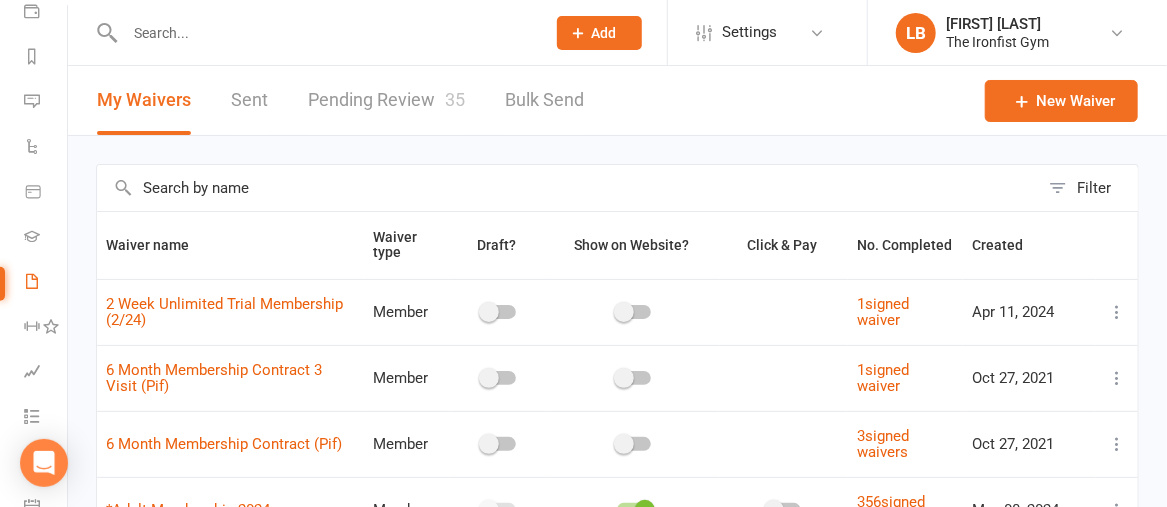 click on "Pending Review 35" at bounding box center [386, 100] 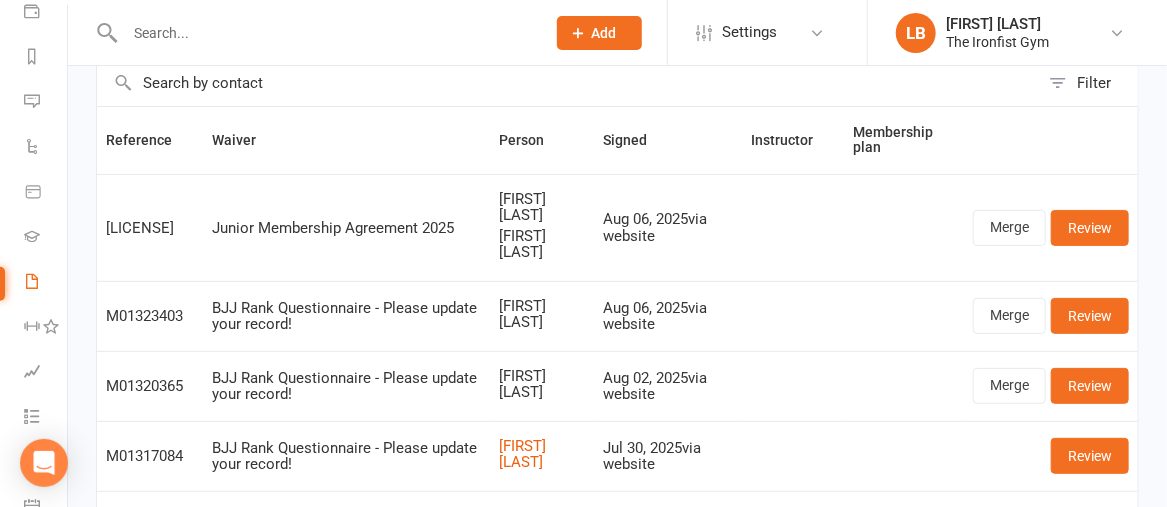 scroll, scrollTop: 96, scrollLeft: 0, axis: vertical 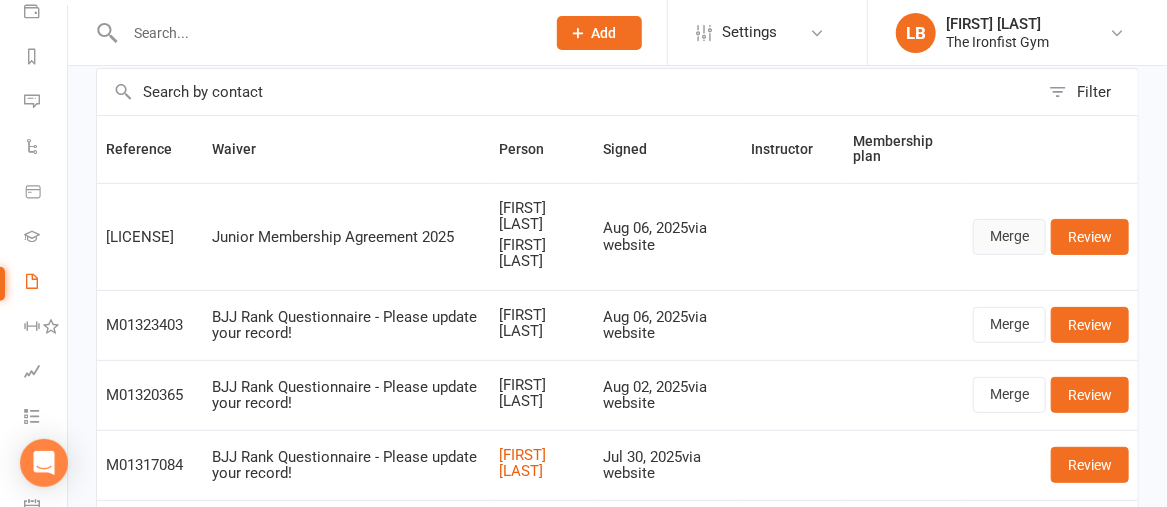 click on "Merge" at bounding box center [1009, 237] 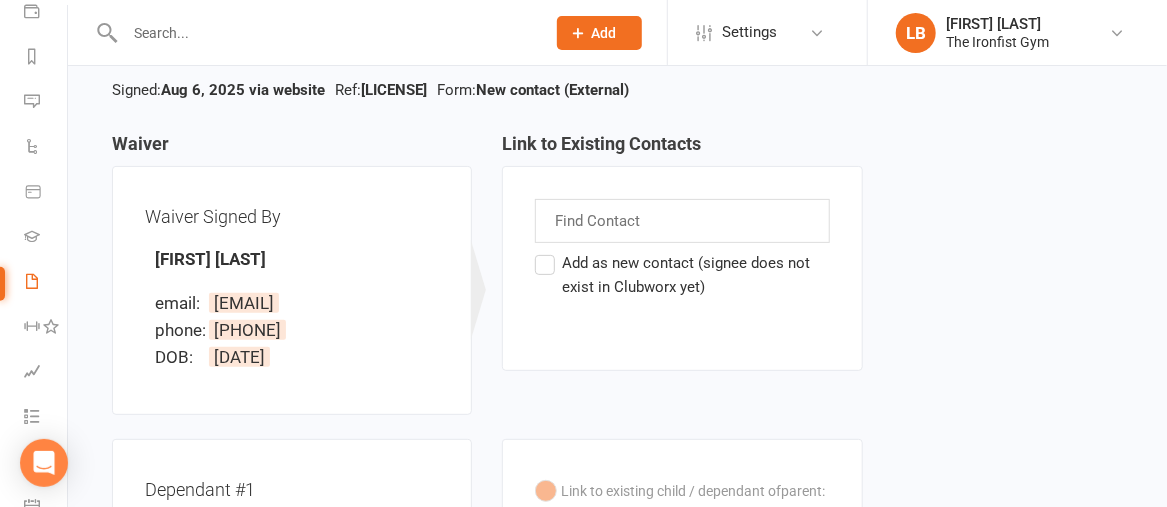 scroll, scrollTop: 134, scrollLeft: 0, axis: vertical 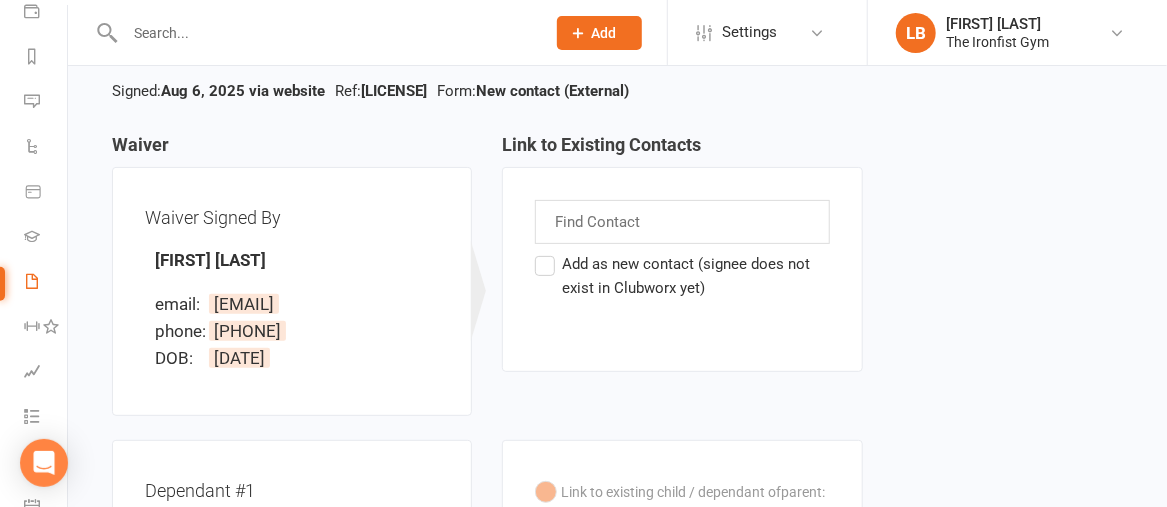 click at bounding box center (599, 222) 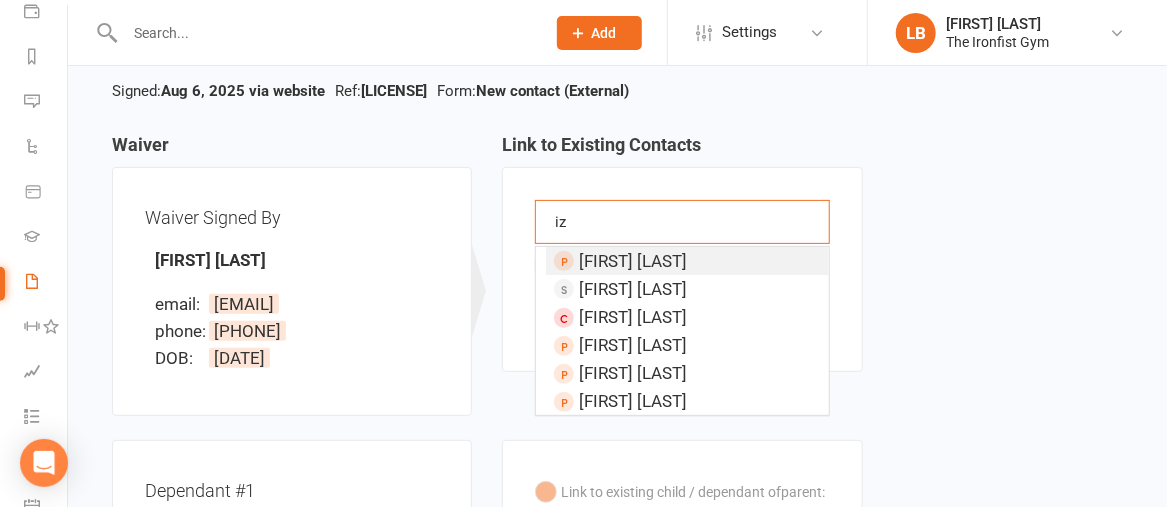 type on "i" 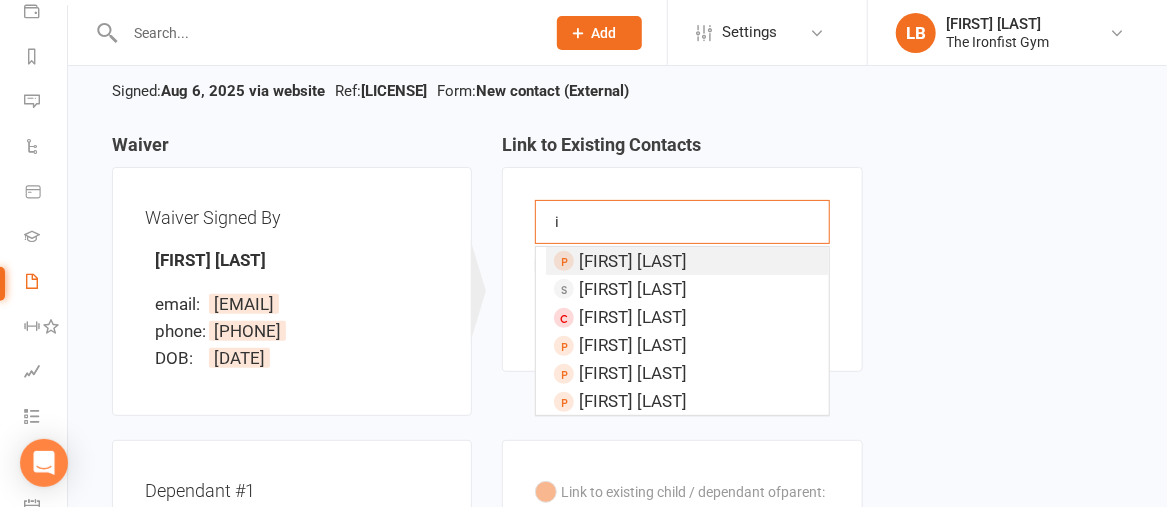 type 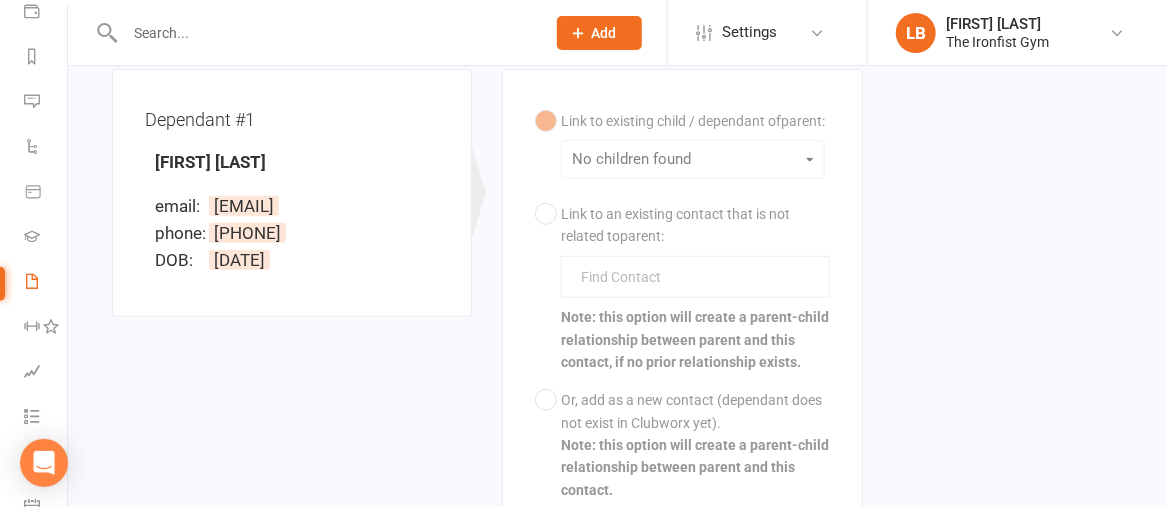 scroll, scrollTop: 769, scrollLeft: 0, axis: vertical 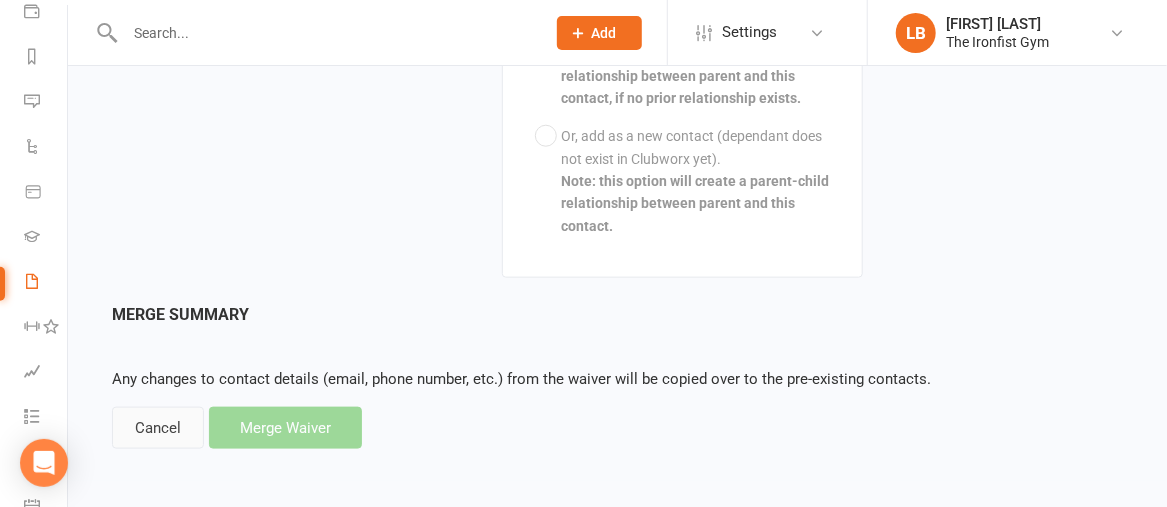 click on "Cancel" at bounding box center [158, 428] 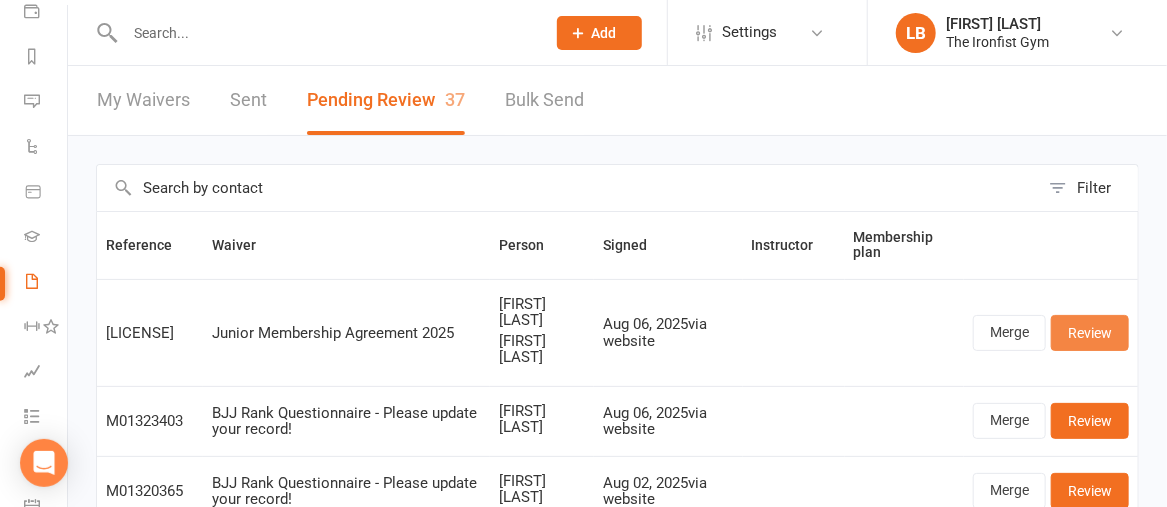 click on "Review" at bounding box center [1090, 333] 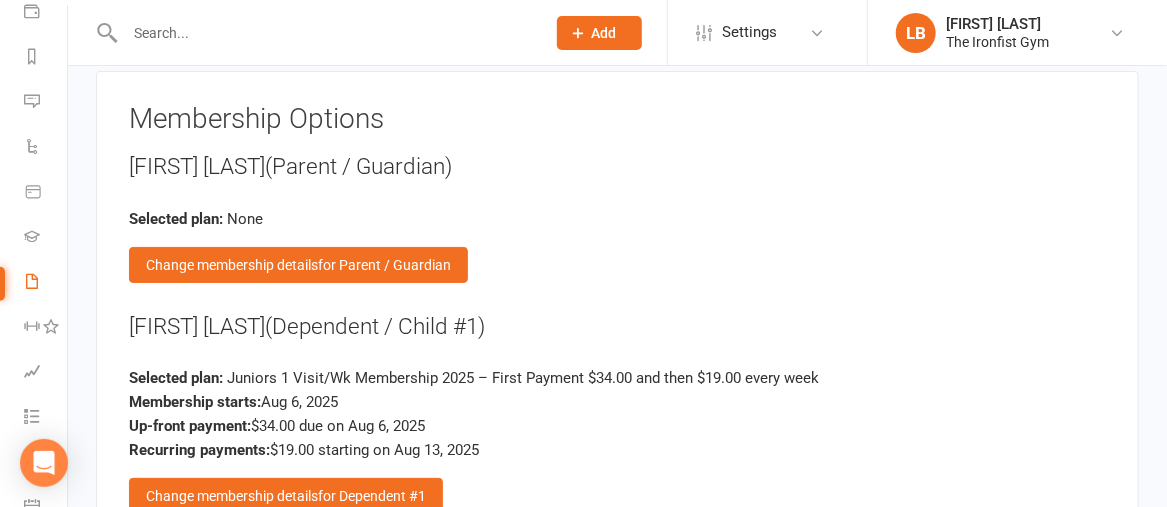 scroll, scrollTop: 3212, scrollLeft: 0, axis: vertical 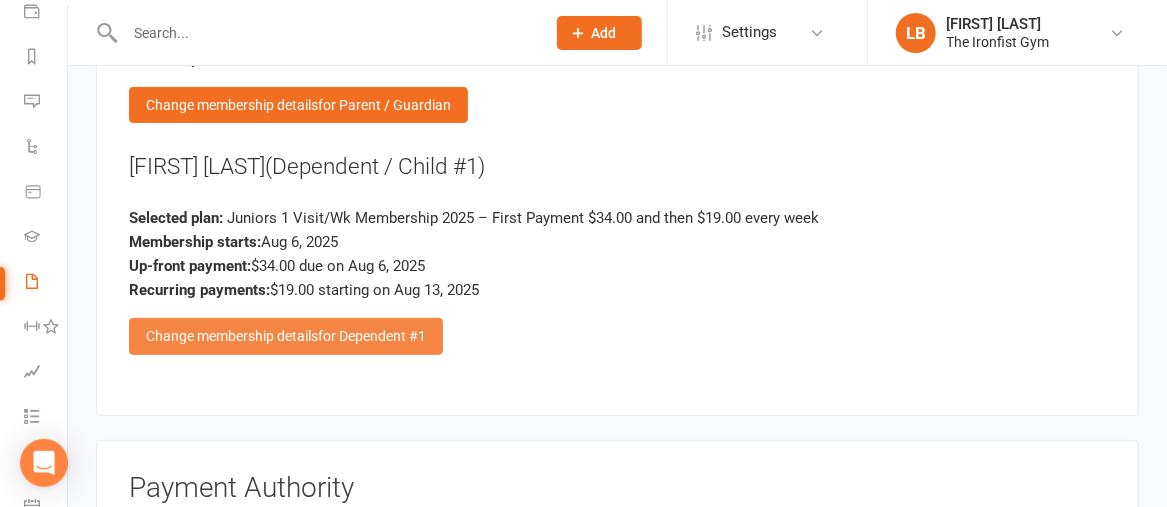 click on "Change membership details  for Dependent #1" at bounding box center [286, 336] 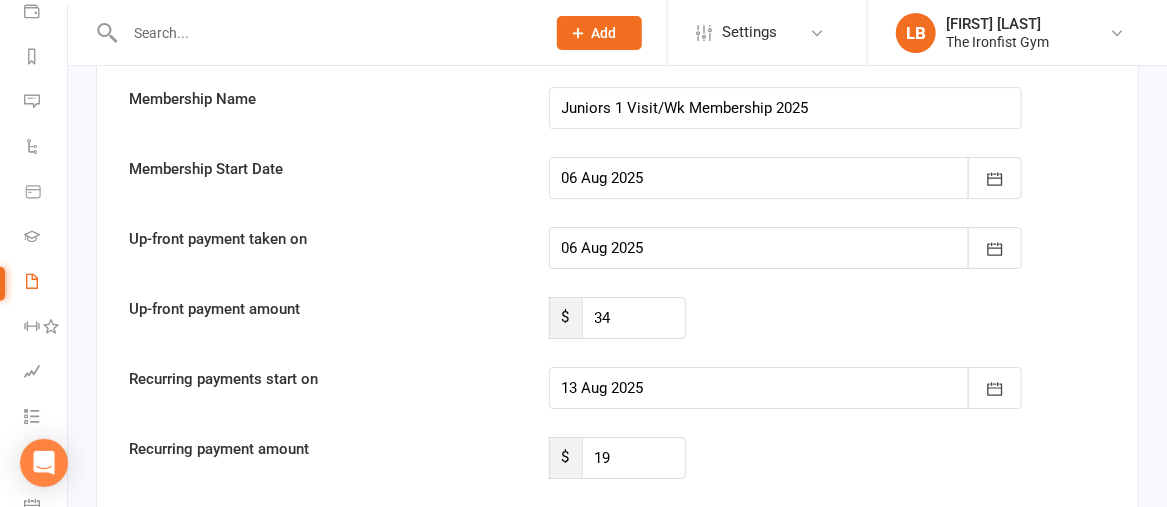 scroll, scrollTop: 5652, scrollLeft: 0, axis: vertical 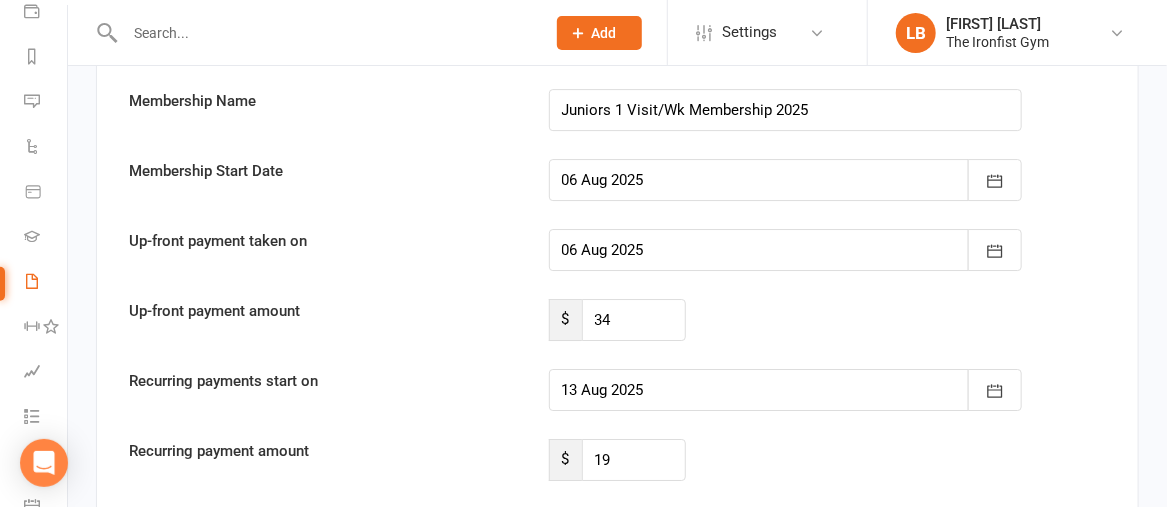 click at bounding box center (786, 250) 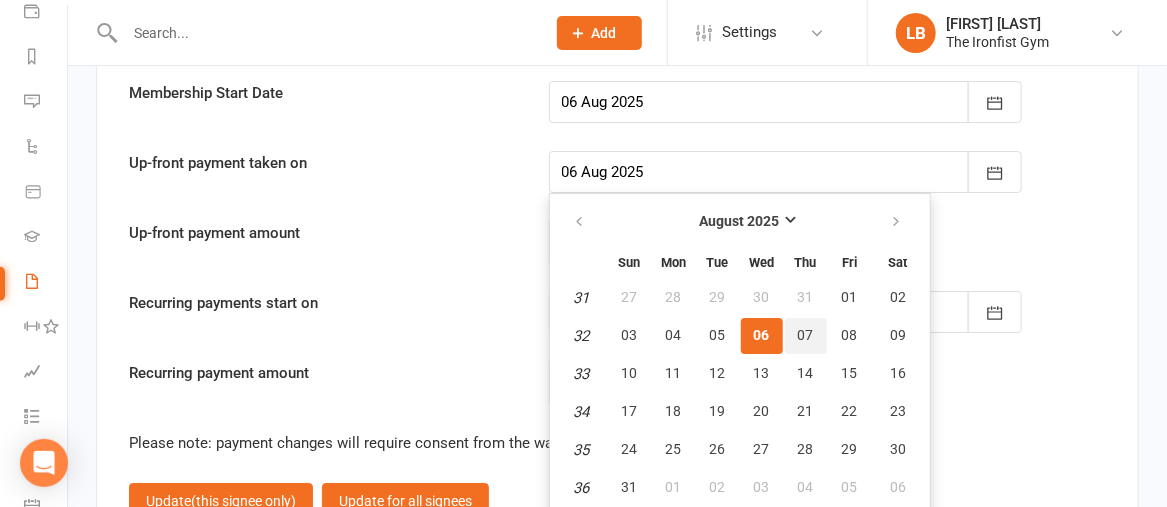 click on "07" at bounding box center (806, 335) 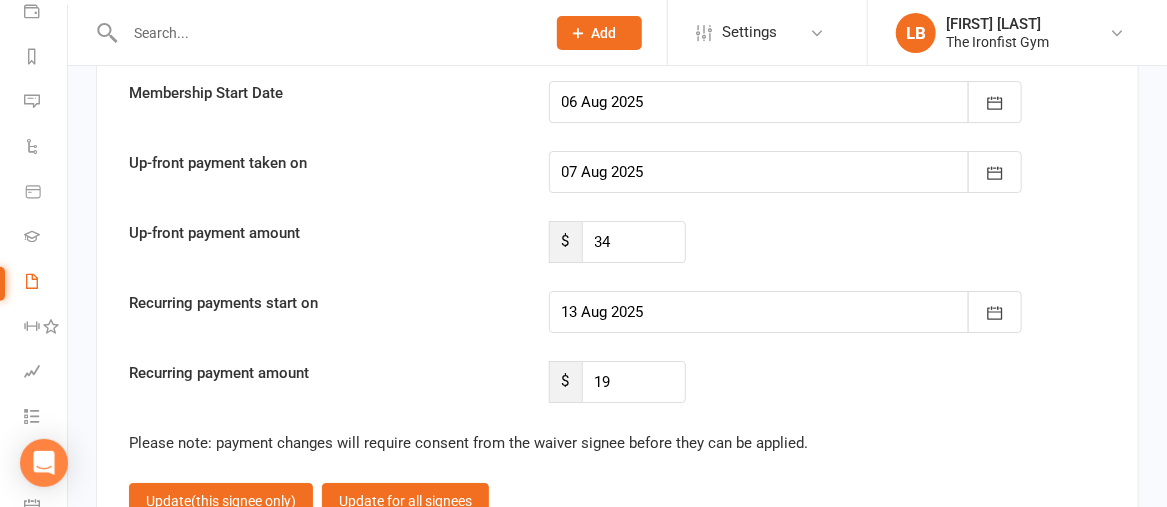 click at bounding box center (786, 312) 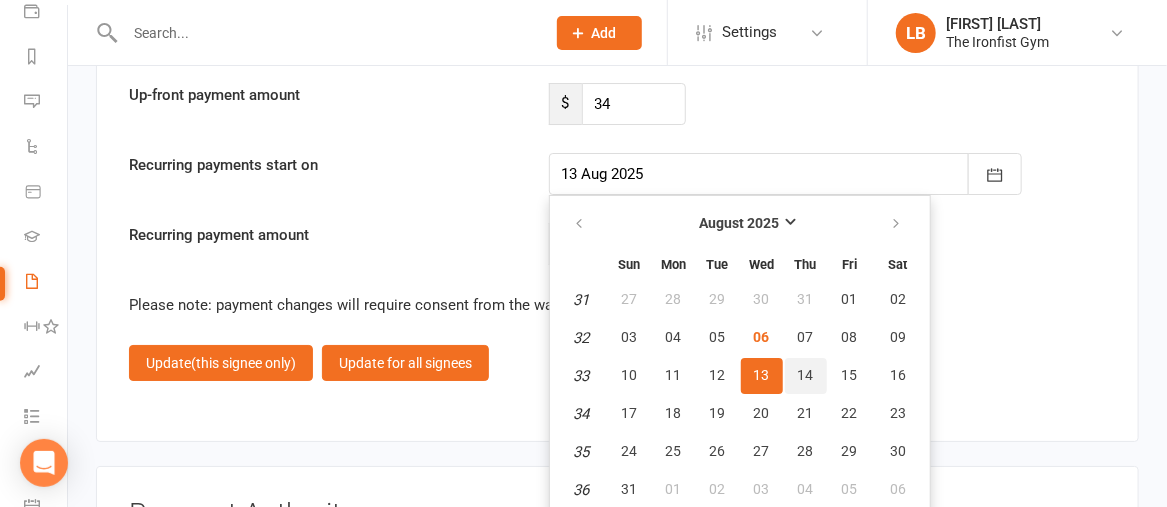 click on "14" at bounding box center (806, 375) 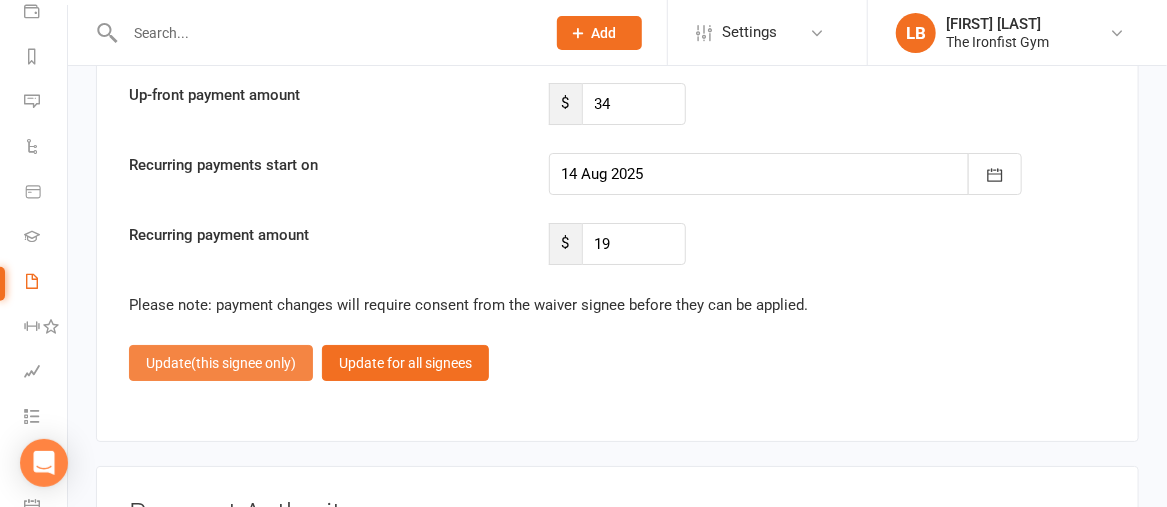 click on "(this signee only)" at bounding box center (243, 363) 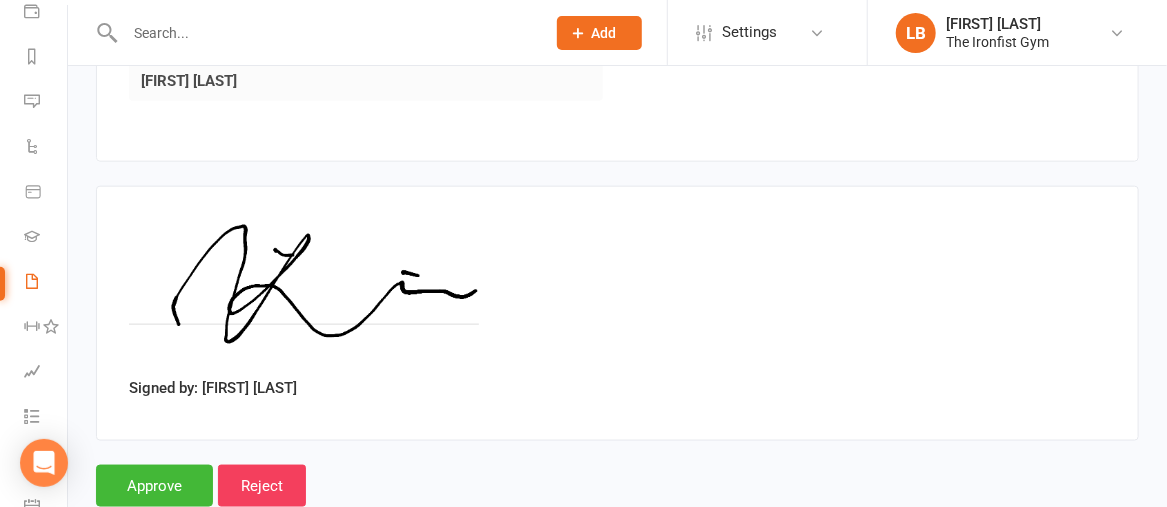 scroll, scrollTop: 3934, scrollLeft: 0, axis: vertical 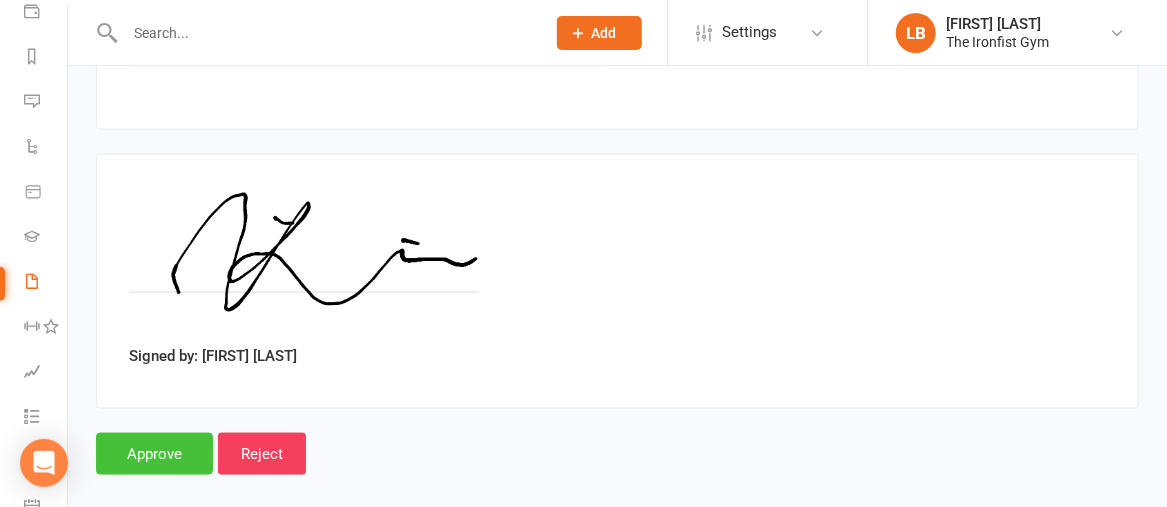click on "Approve" at bounding box center (154, 454) 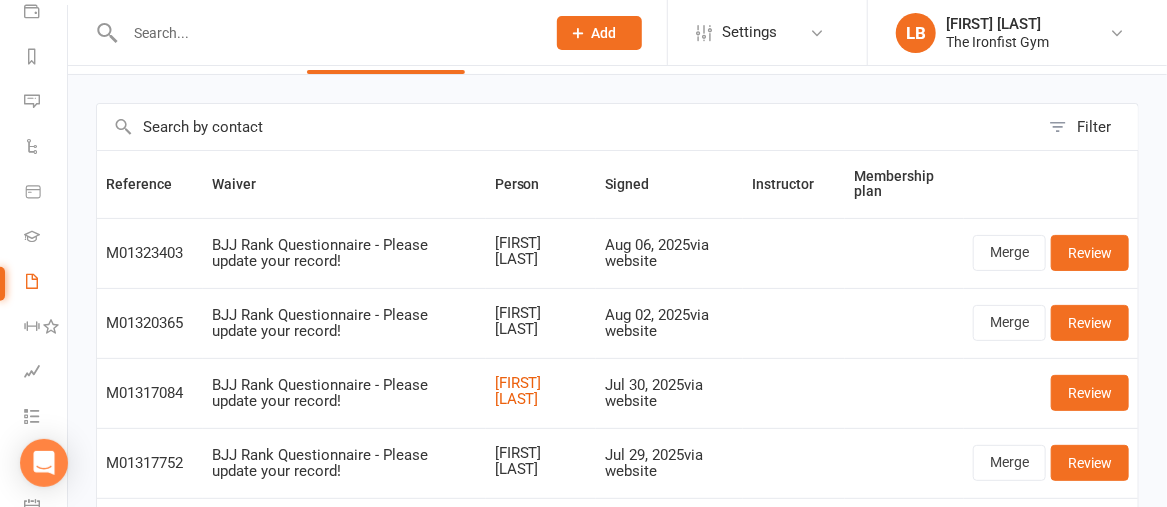 scroll, scrollTop: 0, scrollLeft: 0, axis: both 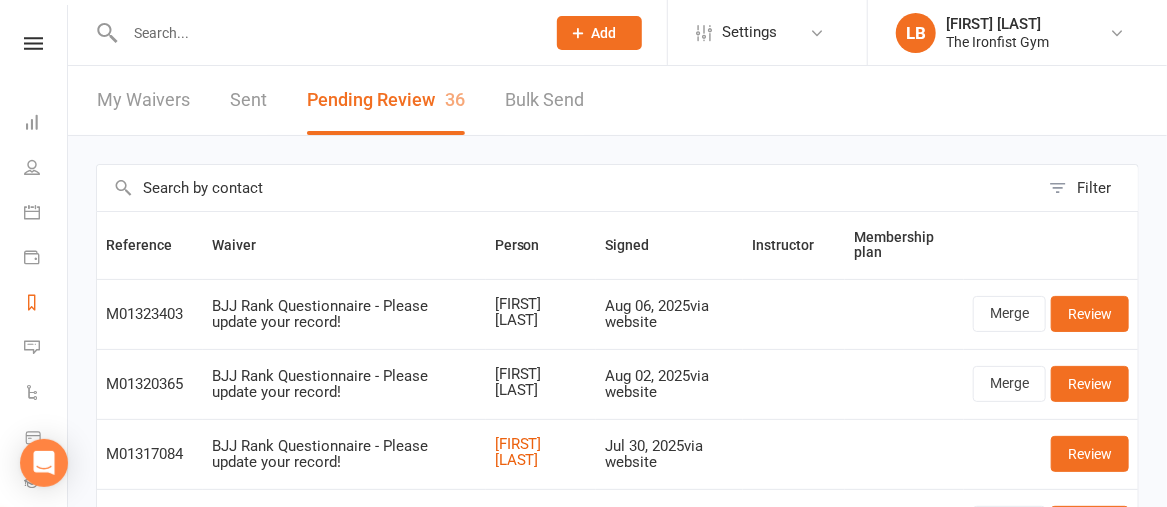 click at bounding box center [33, 43] 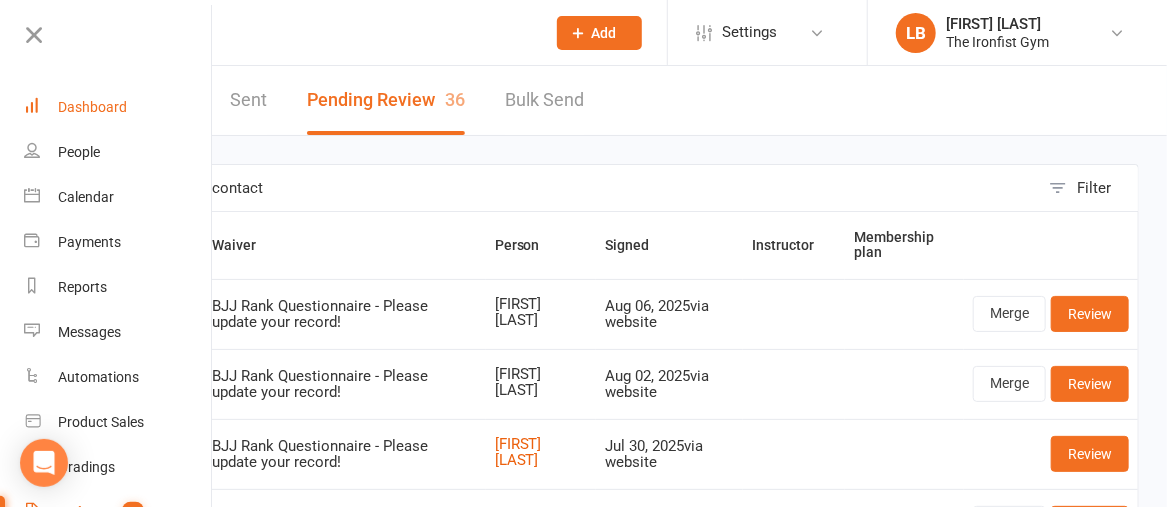 click on "Dashboard" at bounding box center (92, 107) 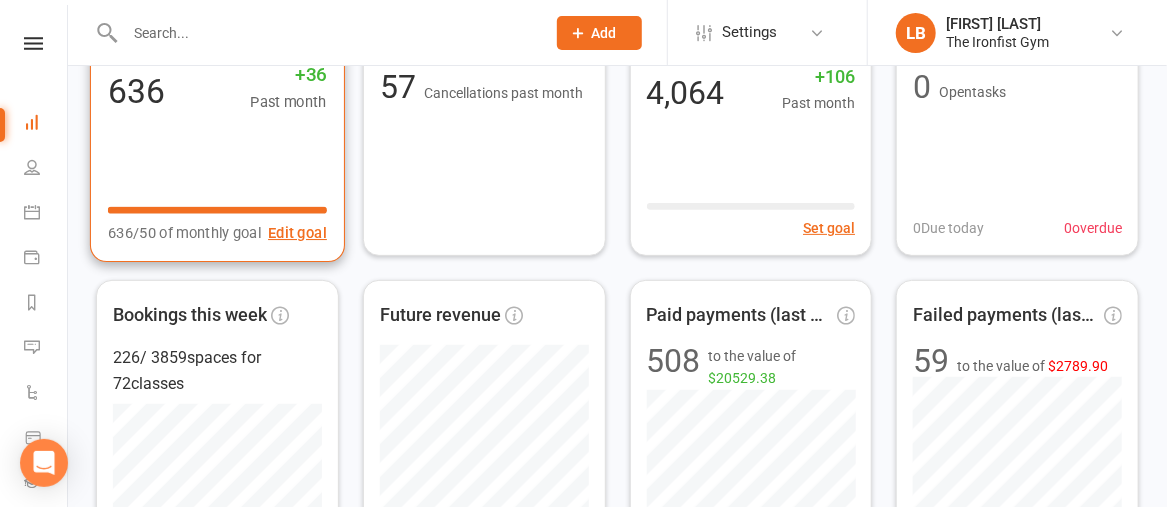 scroll, scrollTop: 152, scrollLeft: 0, axis: vertical 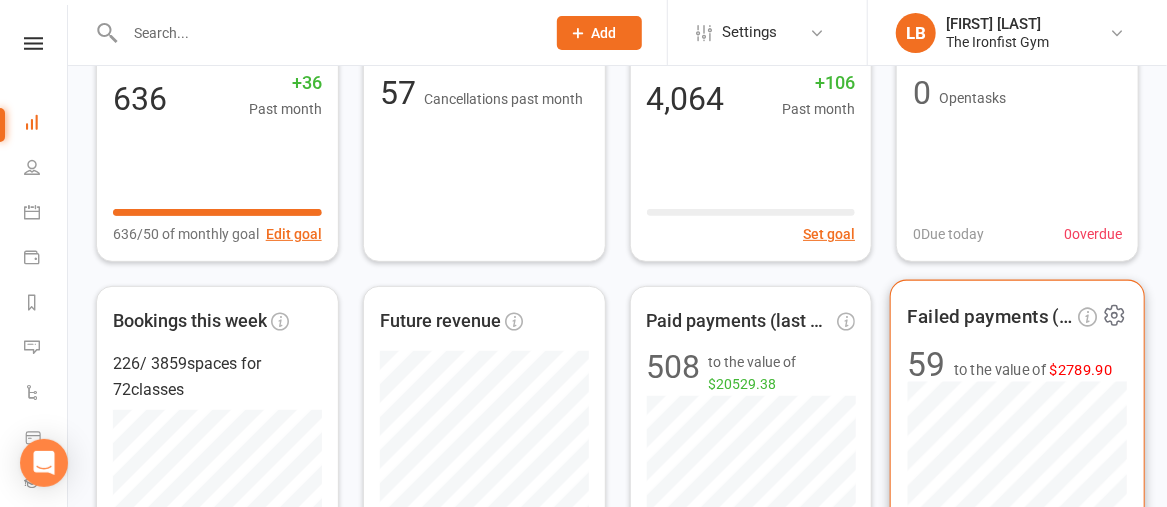 click on "$2789.90" at bounding box center (1081, 369) 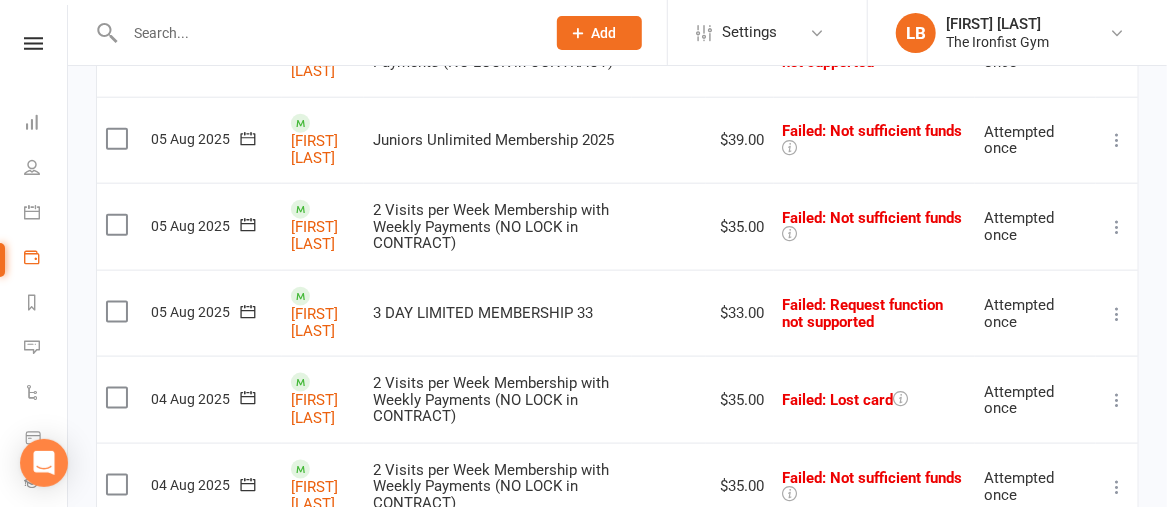 scroll, scrollTop: 852, scrollLeft: 0, axis: vertical 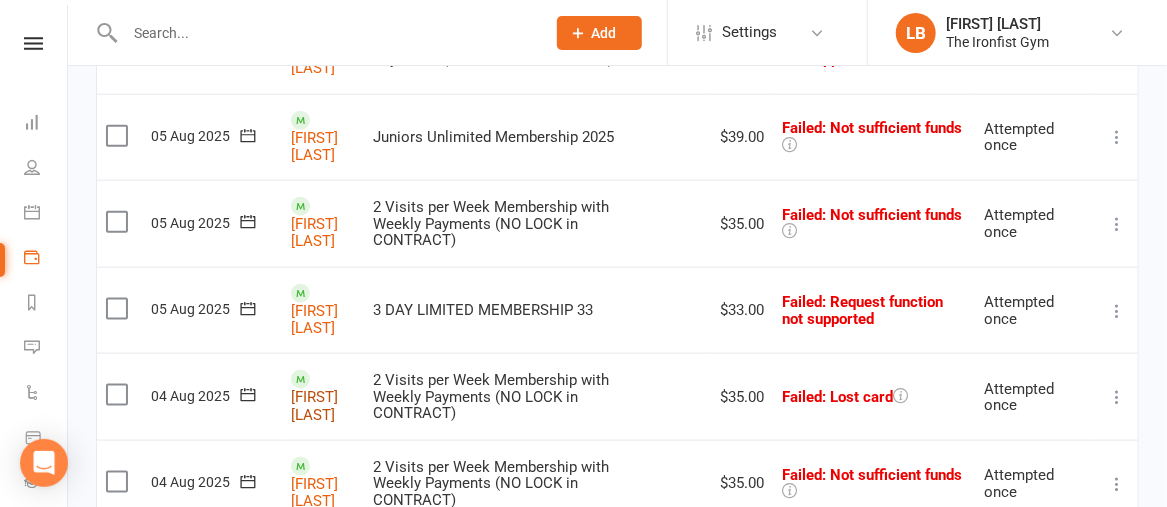 click on "[FIRST] [LAST]" at bounding box center [314, 406] 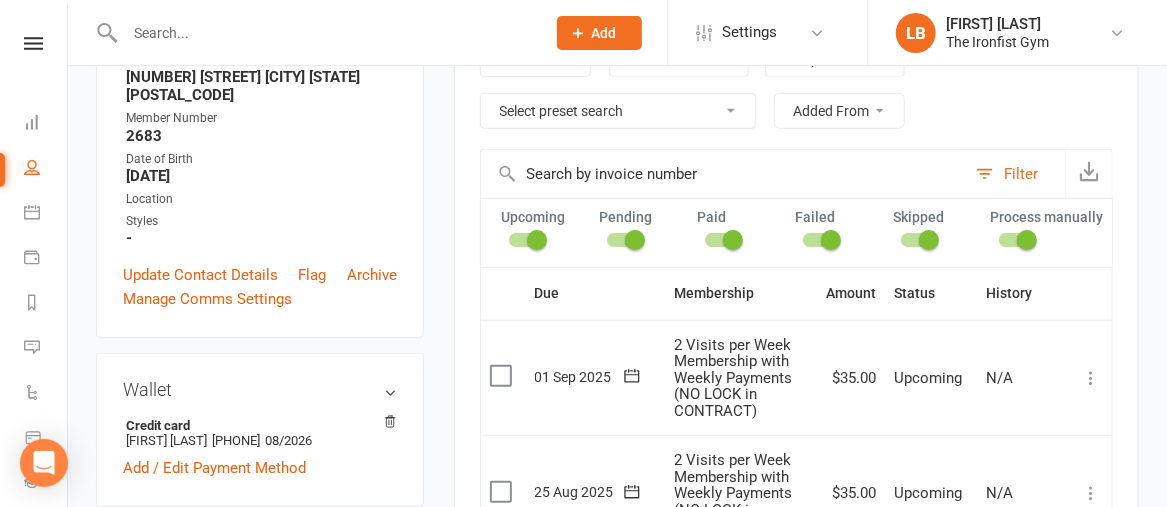 scroll, scrollTop: 372, scrollLeft: 0, axis: vertical 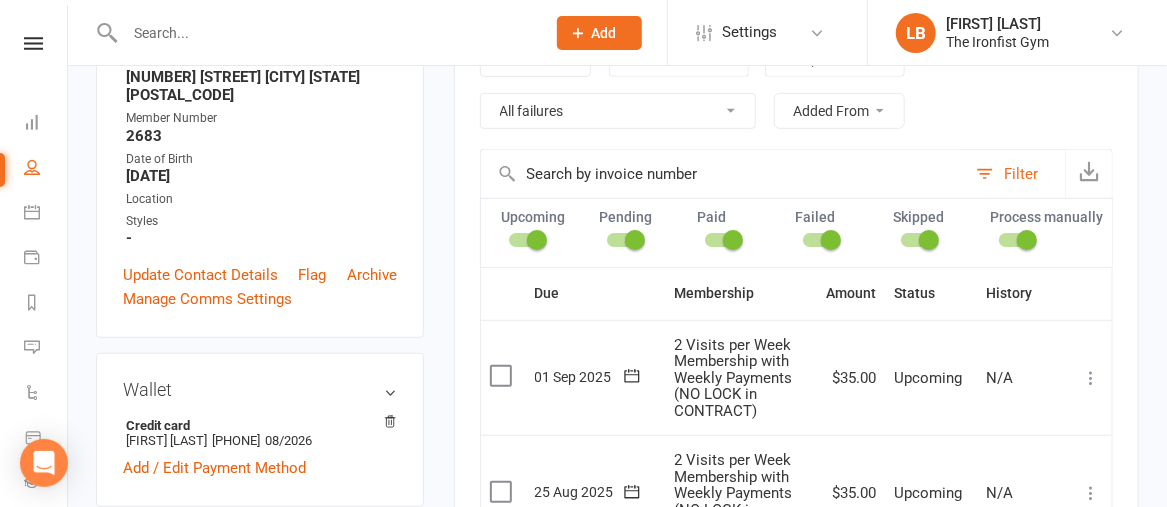 click on "Select preset search All failures All skipped payments All pending payments Successful payments (last 14 days)  Successful payments (last 30 days) Successful payments (last 90 days)" at bounding box center (618, 111) 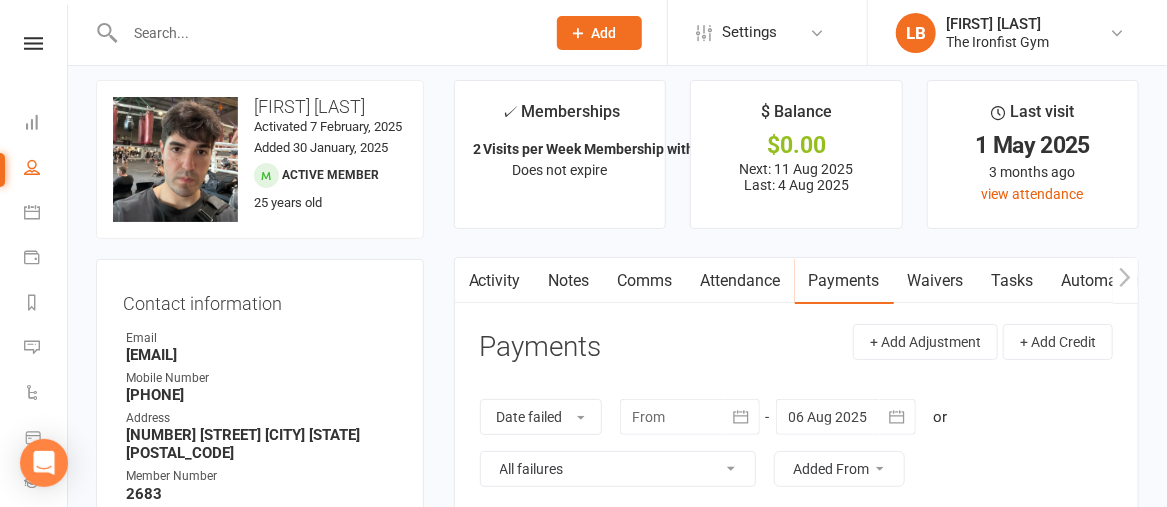 scroll, scrollTop: 0, scrollLeft: 0, axis: both 